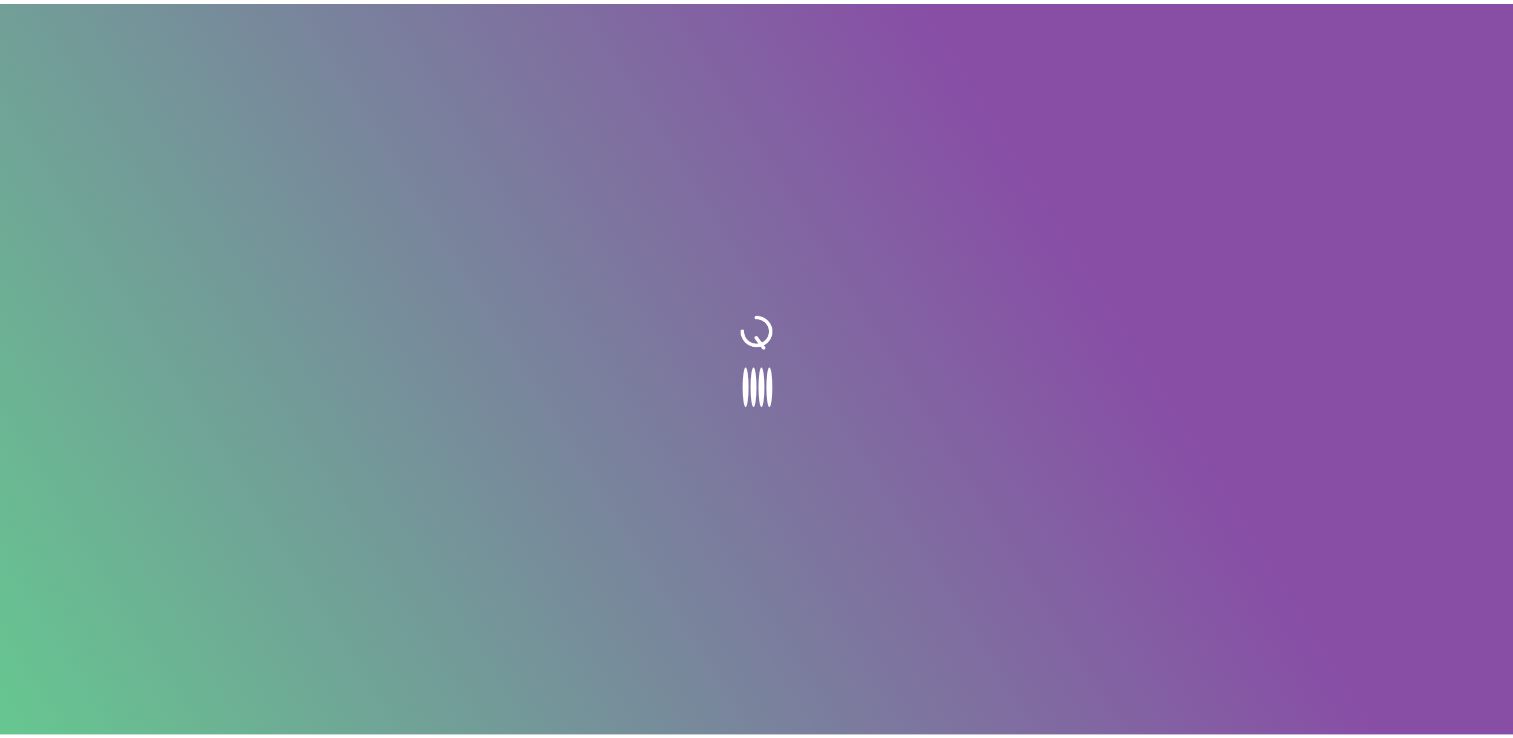 scroll, scrollTop: 0, scrollLeft: 0, axis: both 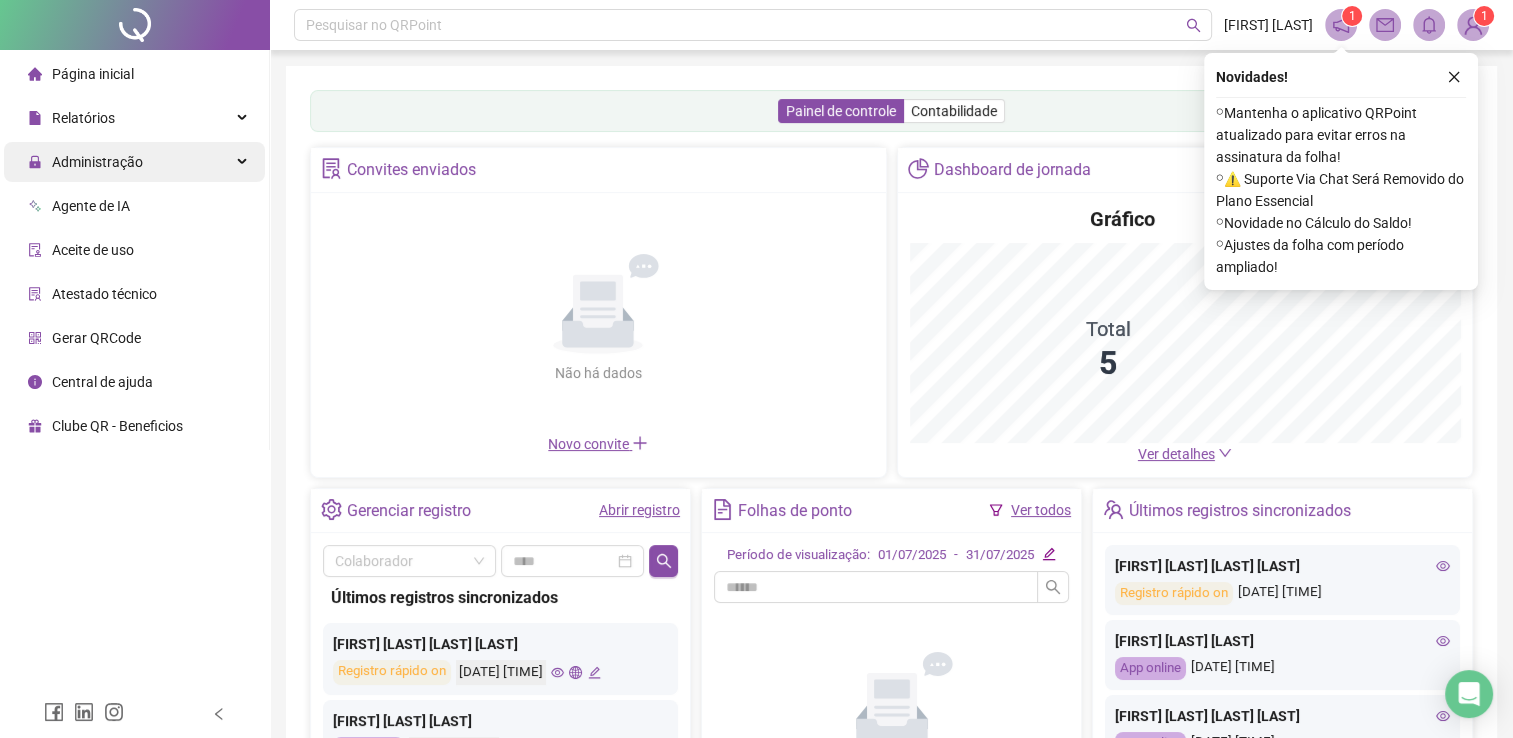 click on "Administração" at bounding box center [97, 162] 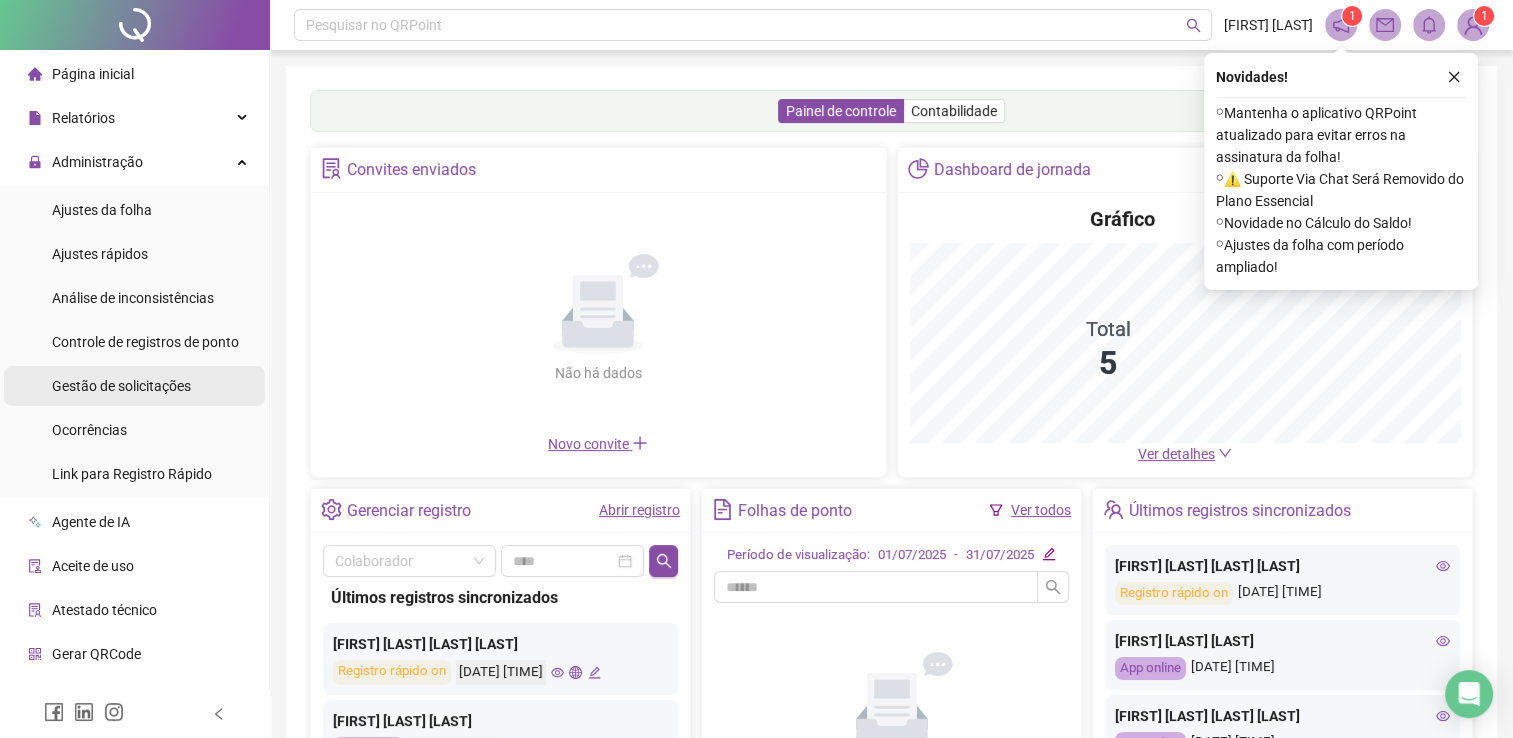 click on "Gestão de solicitações" at bounding box center [121, 386] 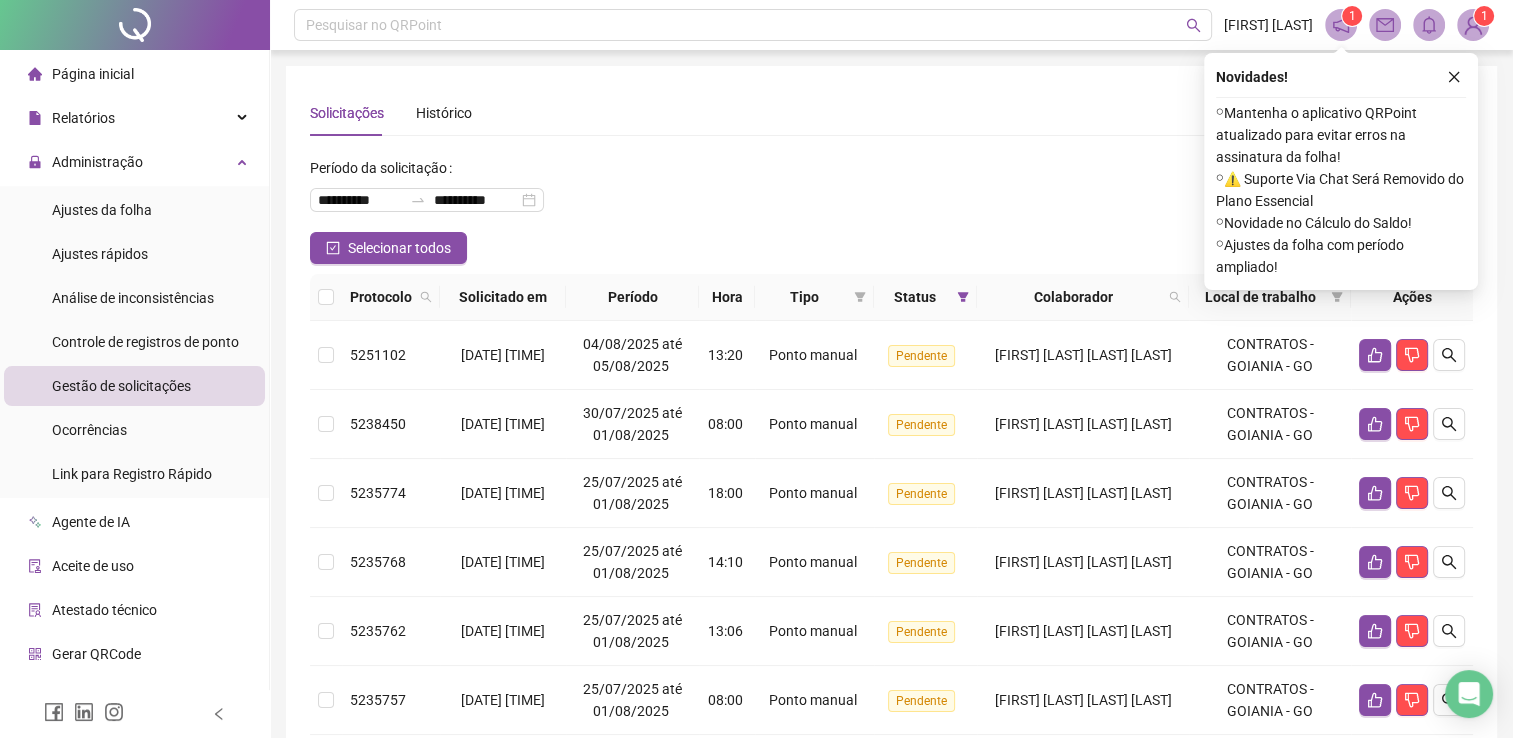 click on "Novidades ! ⚬  Mantenha o aplicativo QRPoint atualizado para evitar erros na assinatura da folha! ⚬  ⚠️ Suporte Via Chat Será Removido do Plano Essencial ⚬  Novidade no Cálculo do Saldo! ⚬  Ajustes da folha com período ampliado!" at bounding box center [1341, 171] 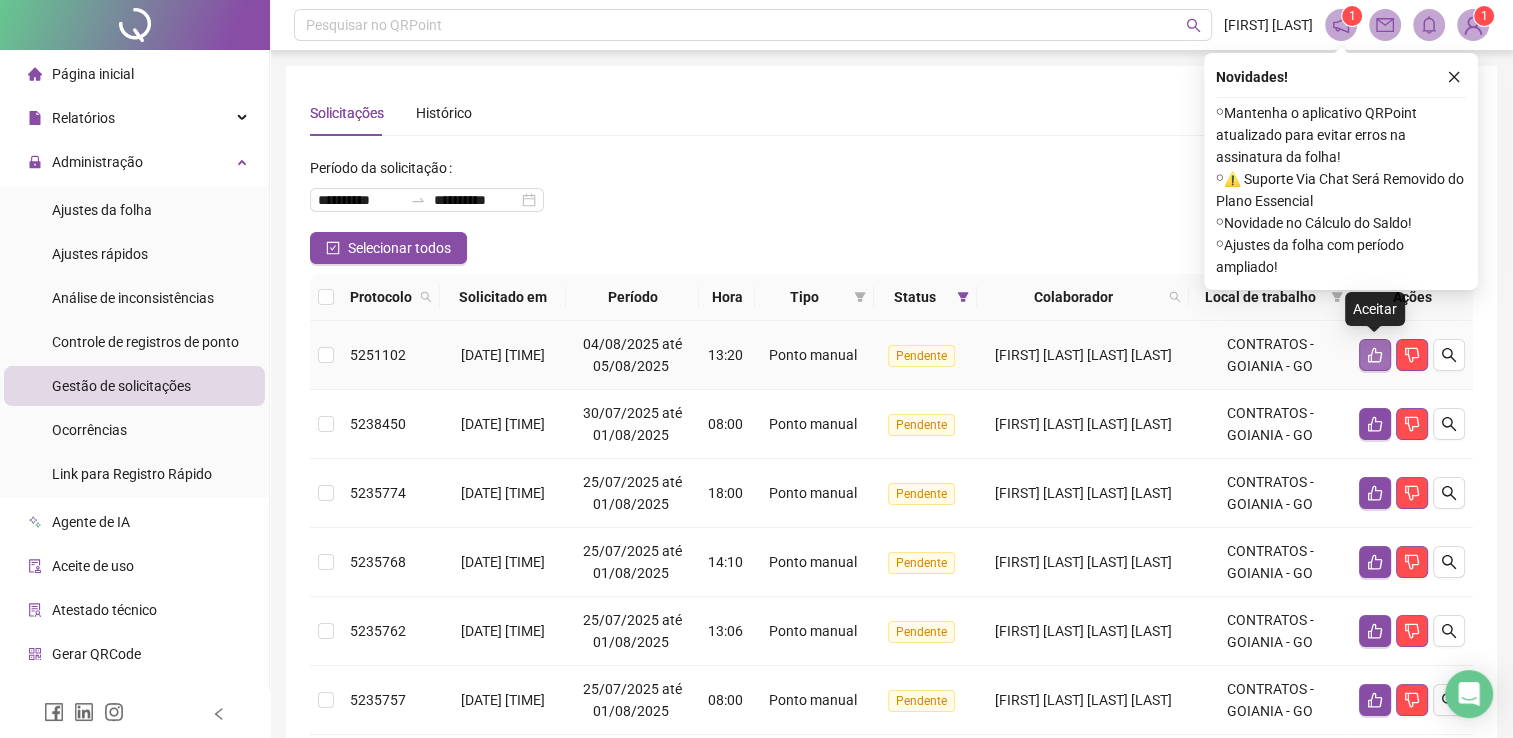 click at bounding box center [1375, 355] 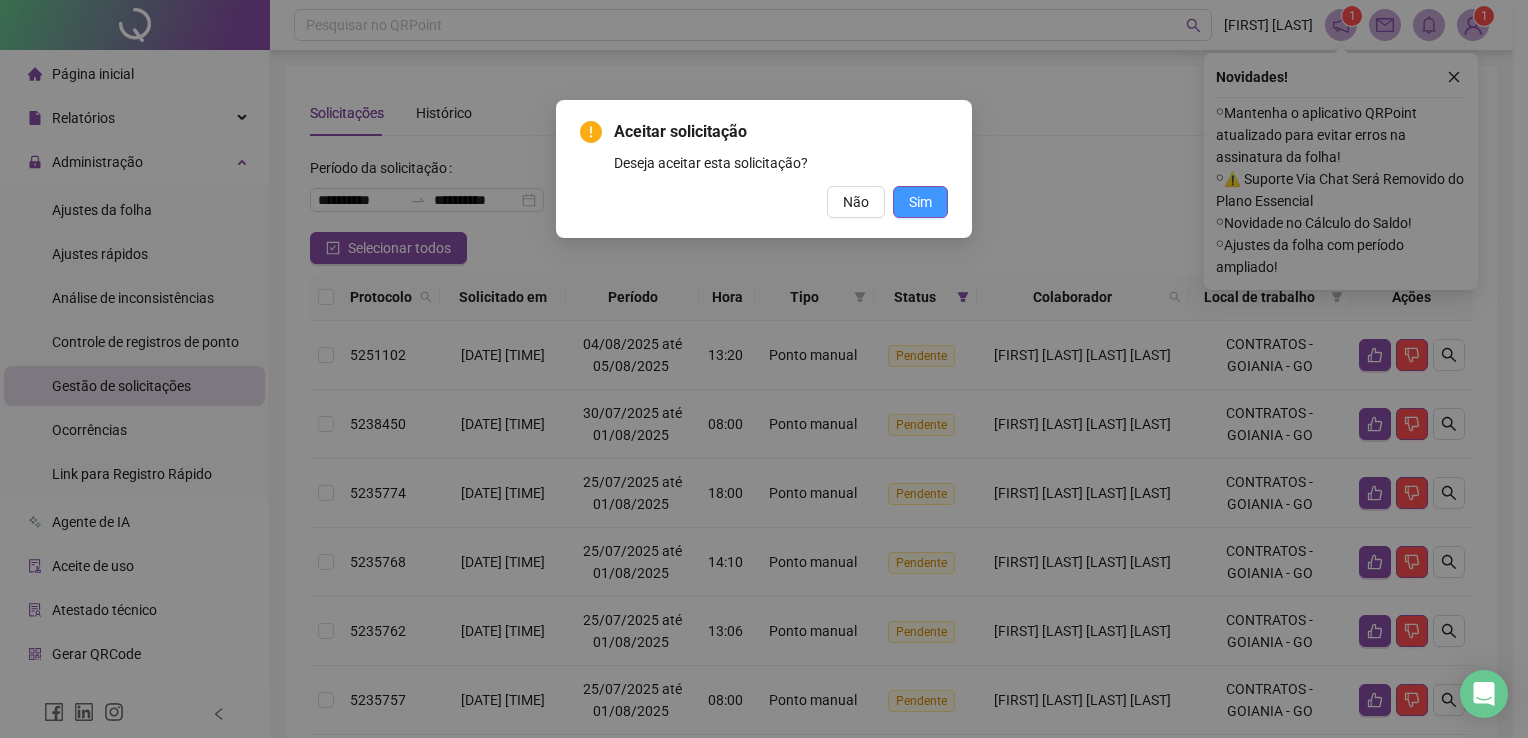 click on "Sim" at bounding box center [920, 202] 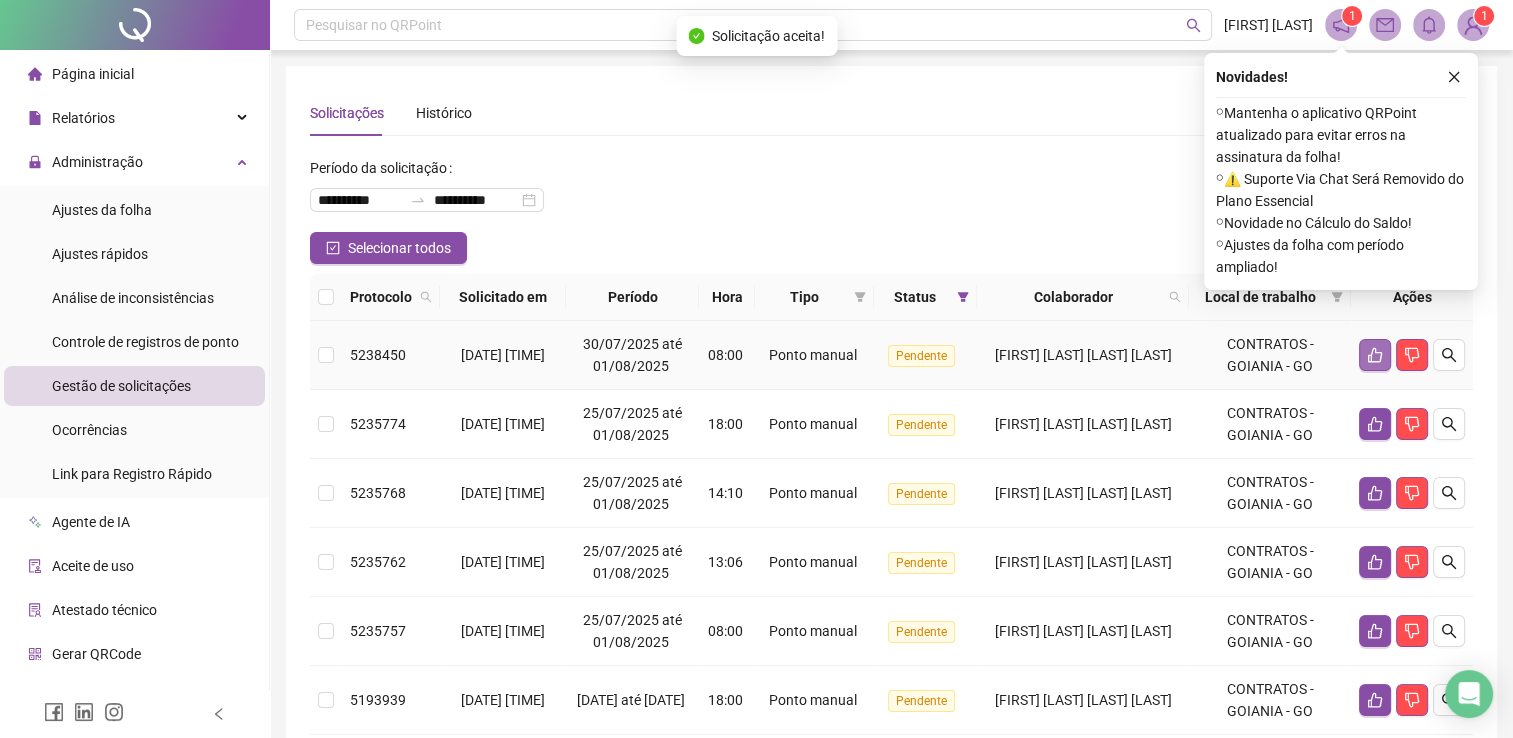 click 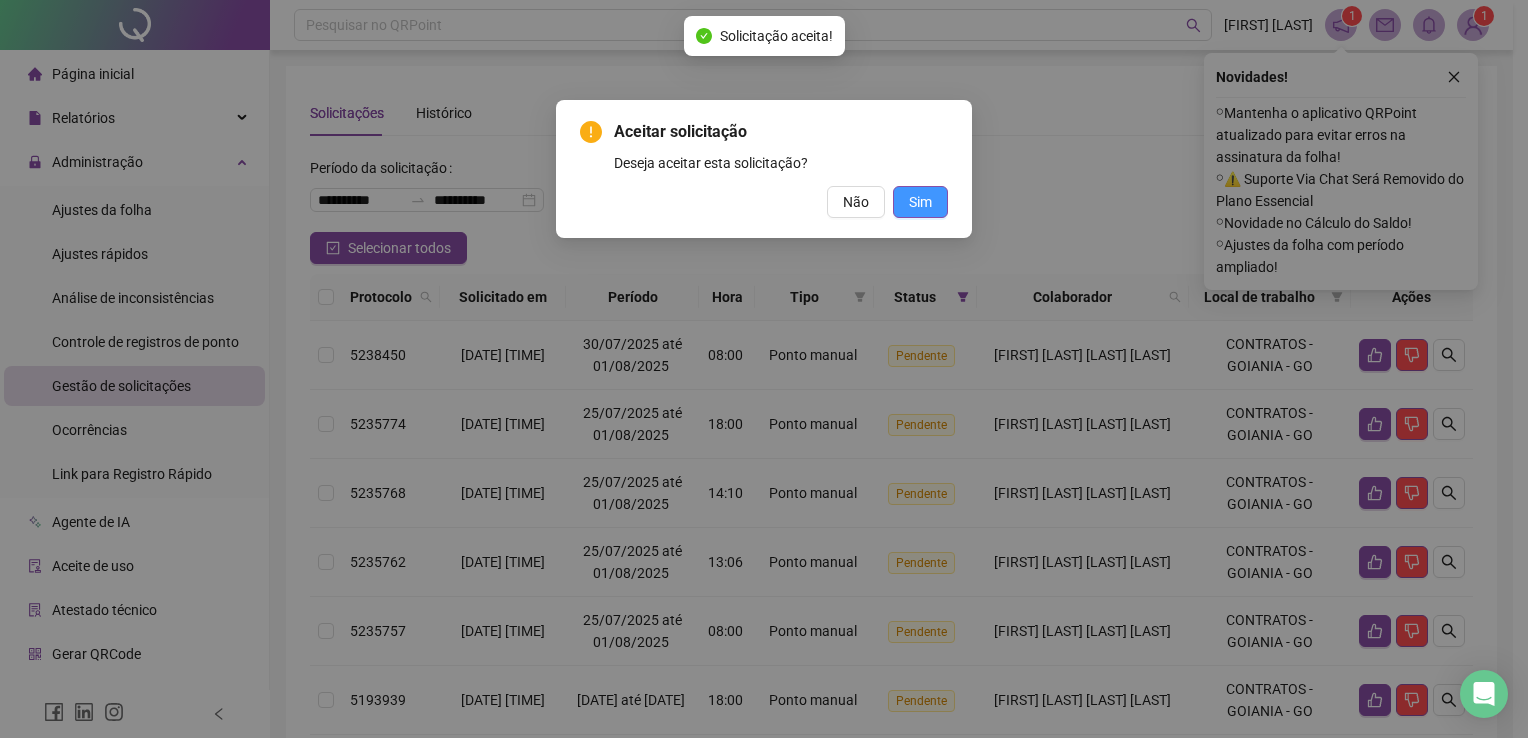 click on "Sim" at bounding box center (920, 202) 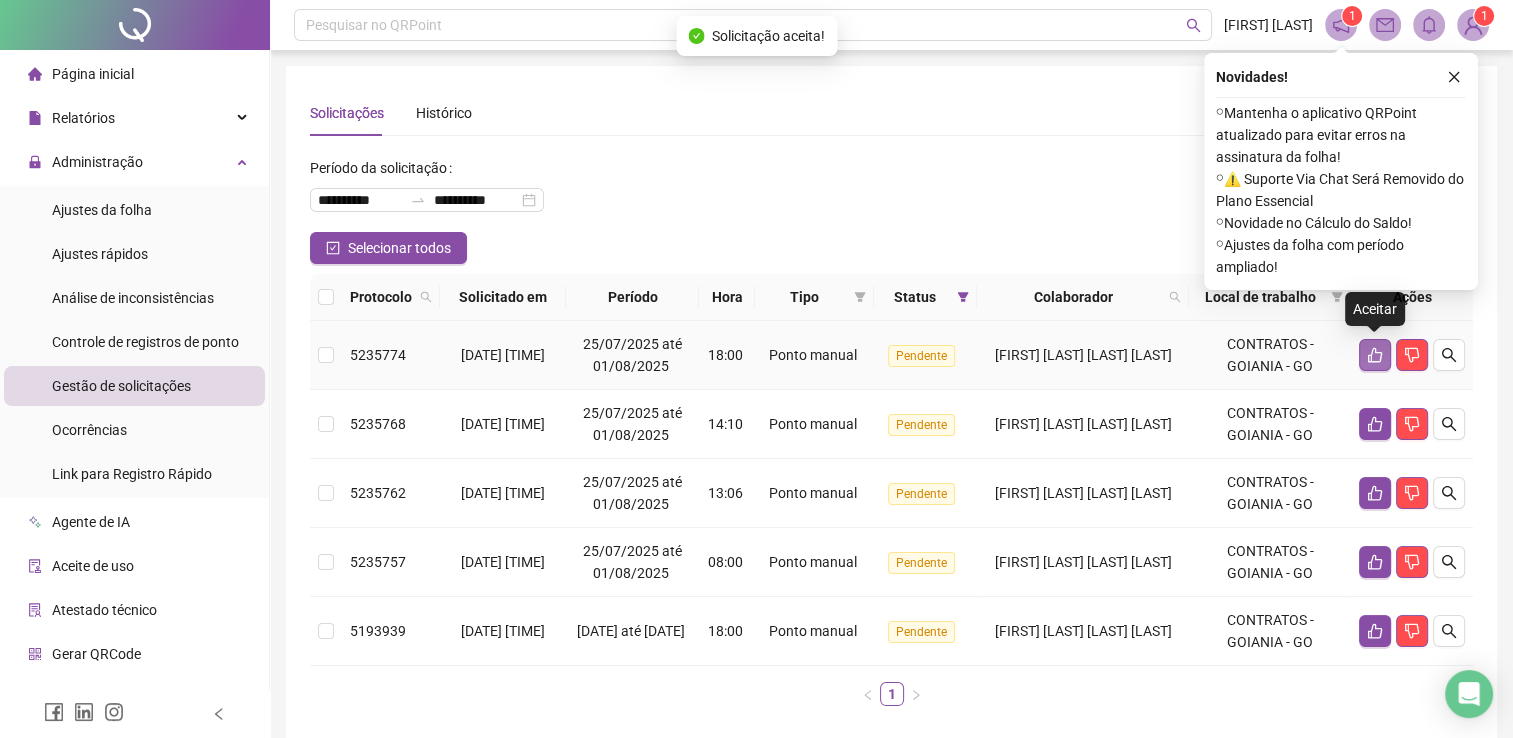 click 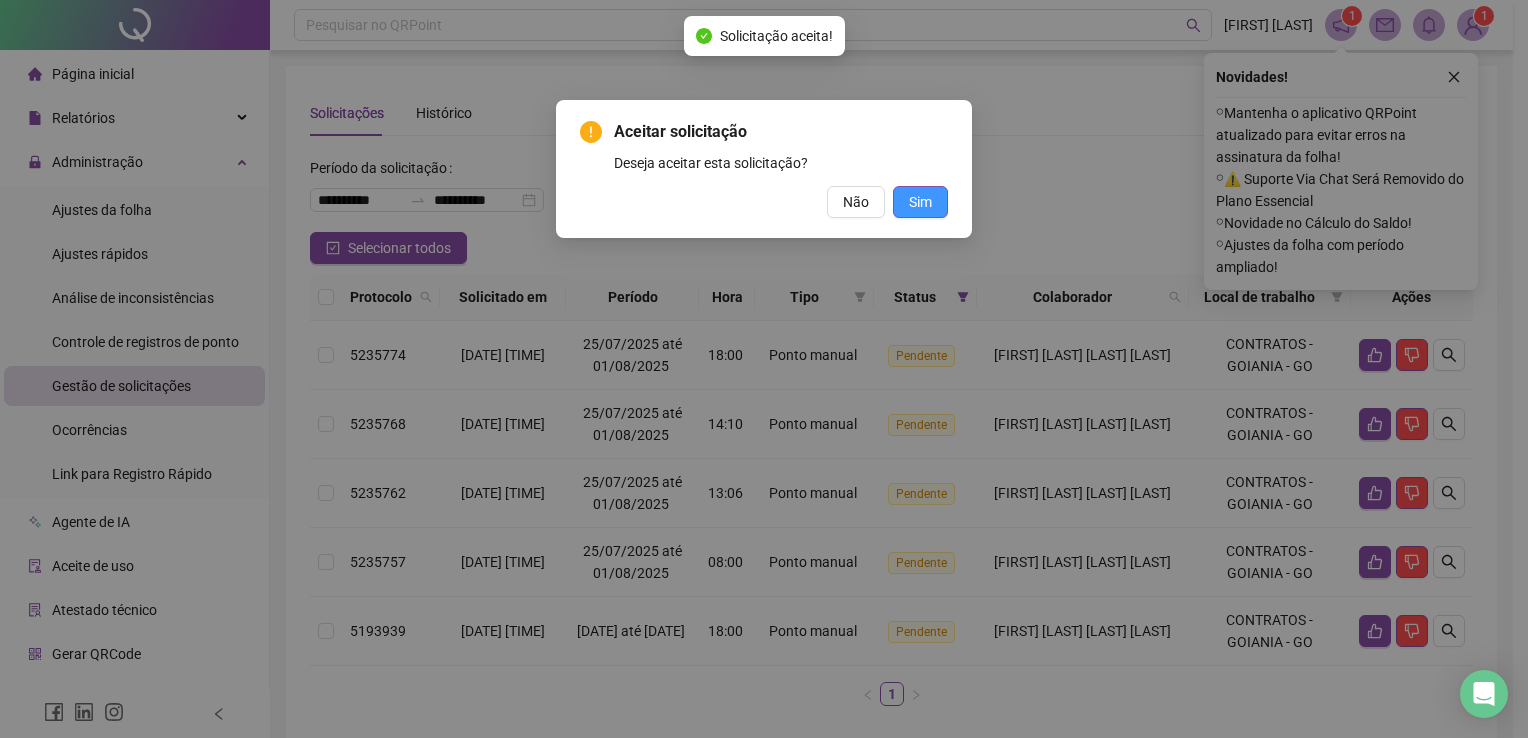 click on "Sim" at bounding box center [920, 202] 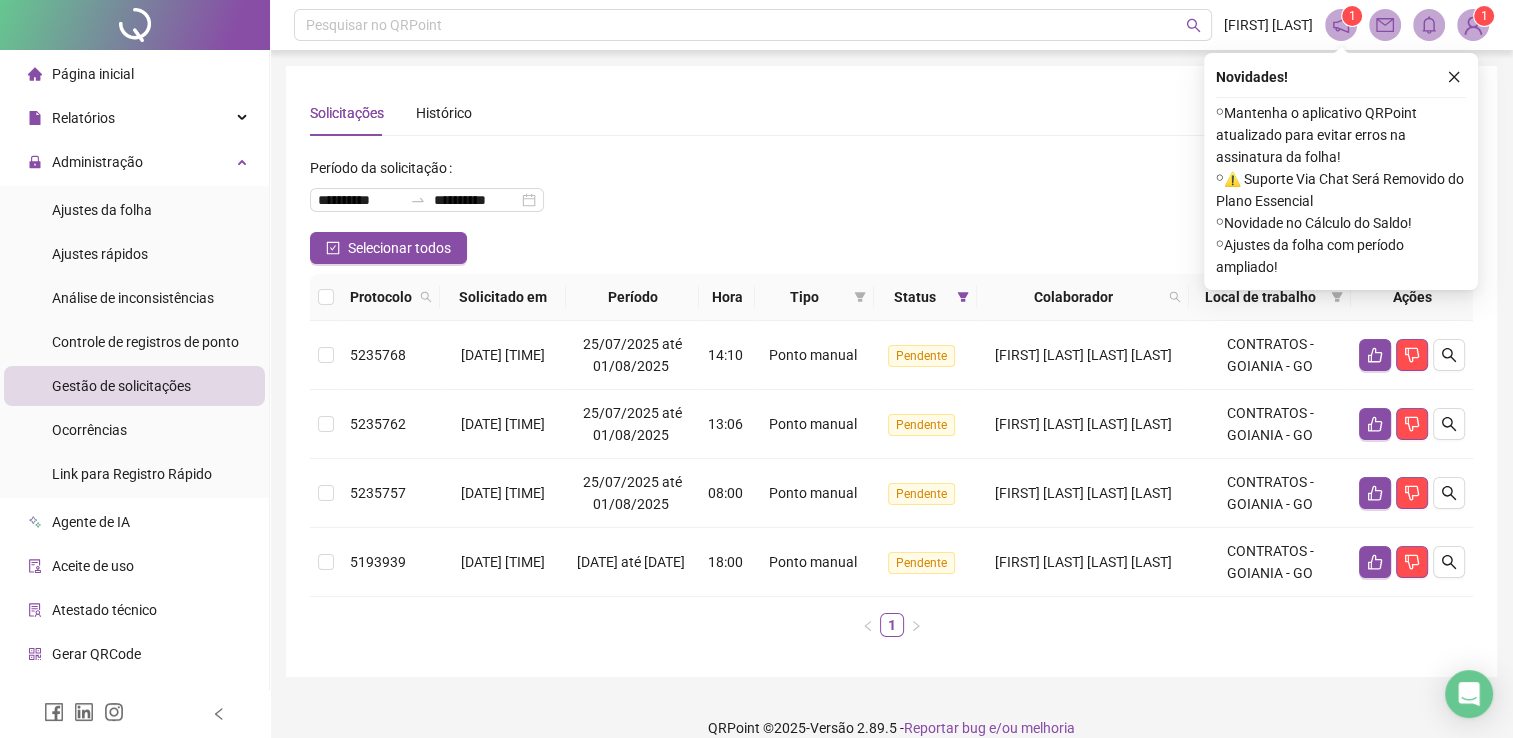 click on "**********" at bounding box center (891, 192) 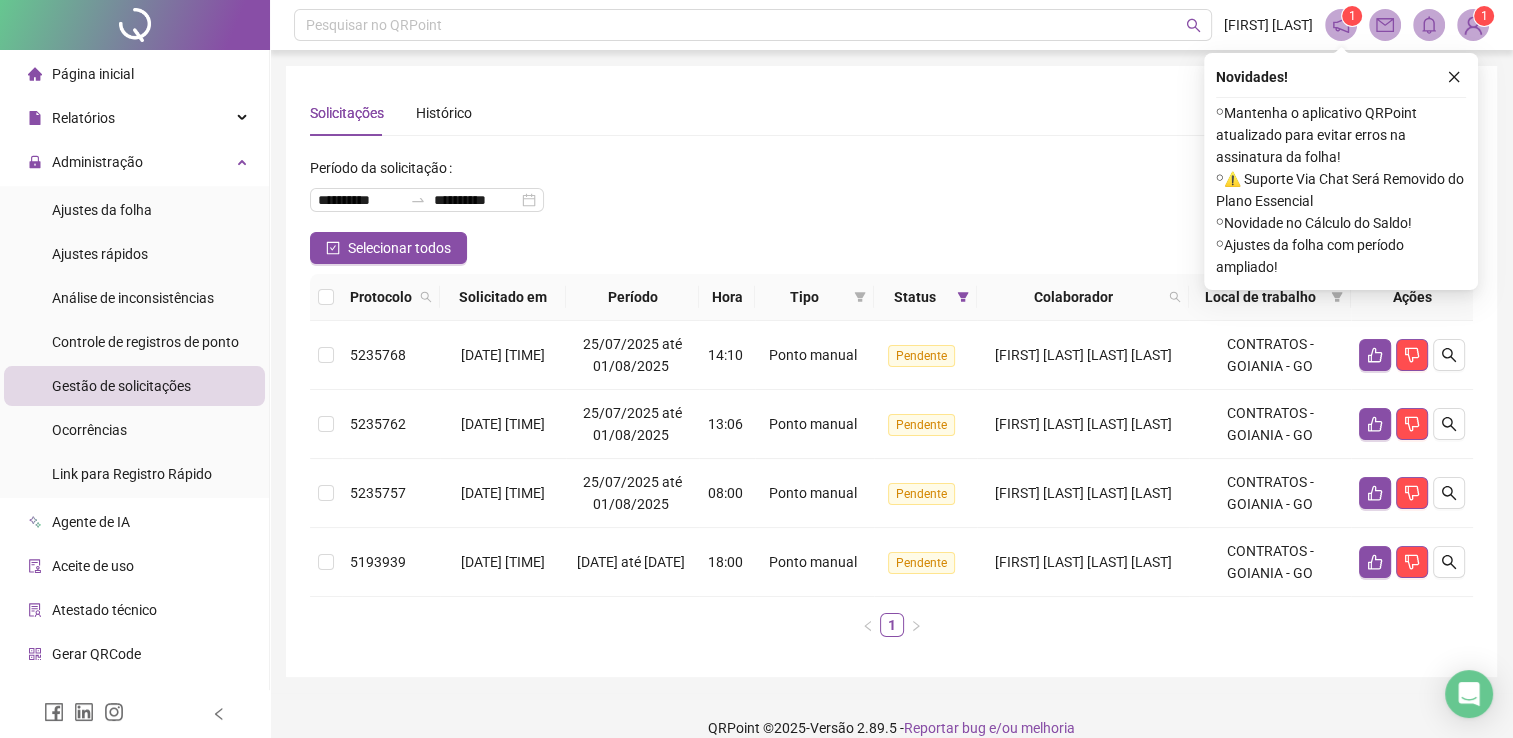 click on "**********" at bounding box center (891, 192) 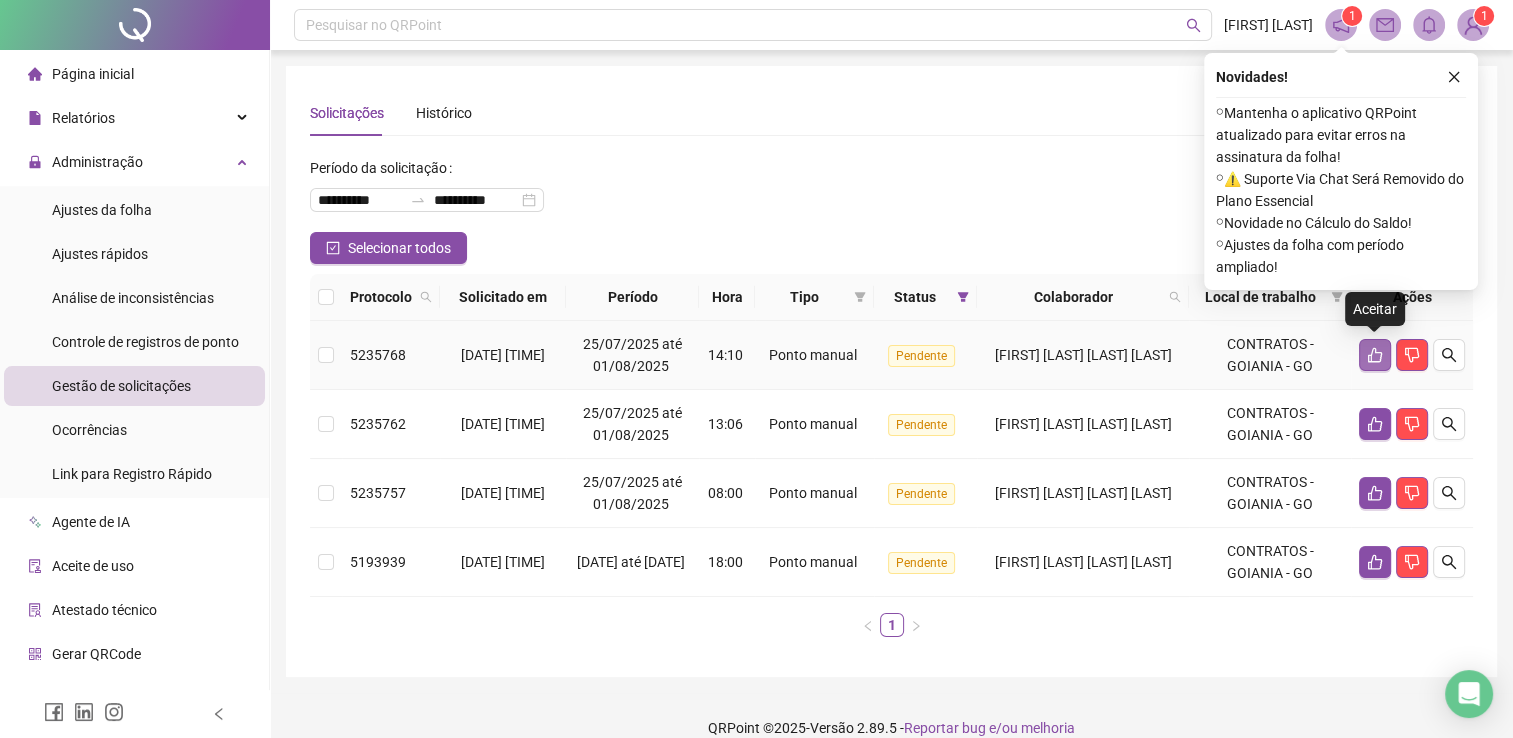 click at bounding box center (1375, 355) 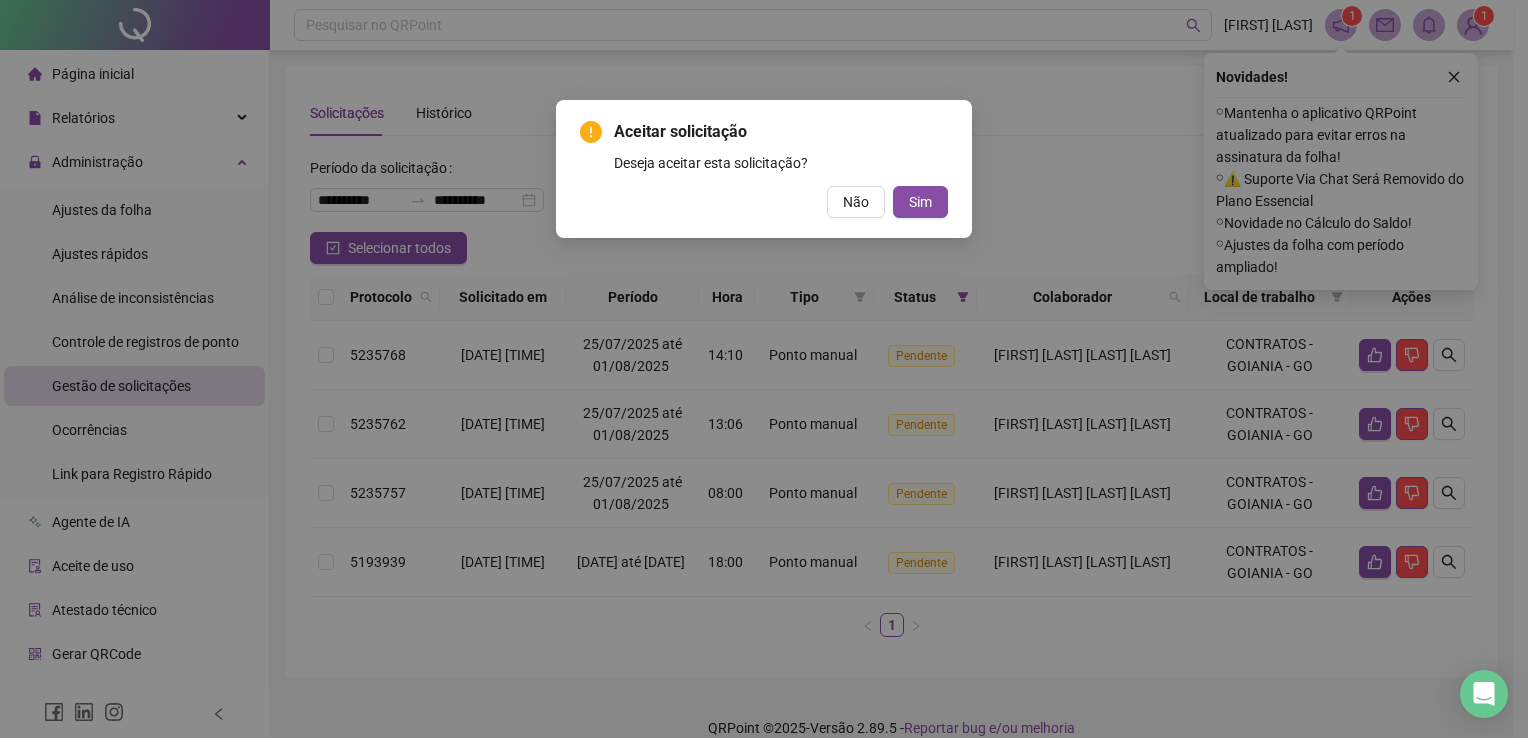 click on "Aceitar solicitação Deseja aceitar esta solicitação? Não Sim" at bounding box center (764, 169) 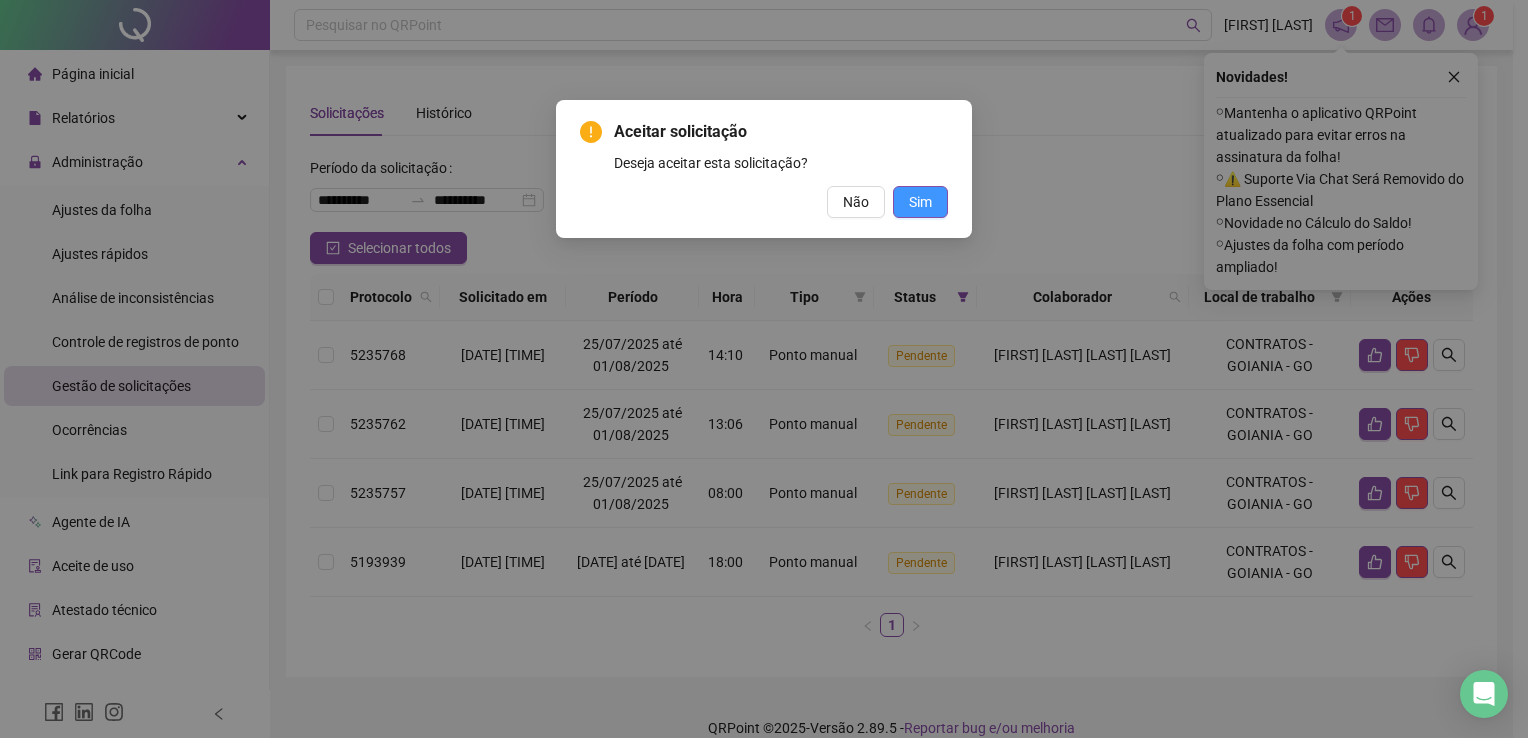 click on "Sim" at bounding box center (920, 202) 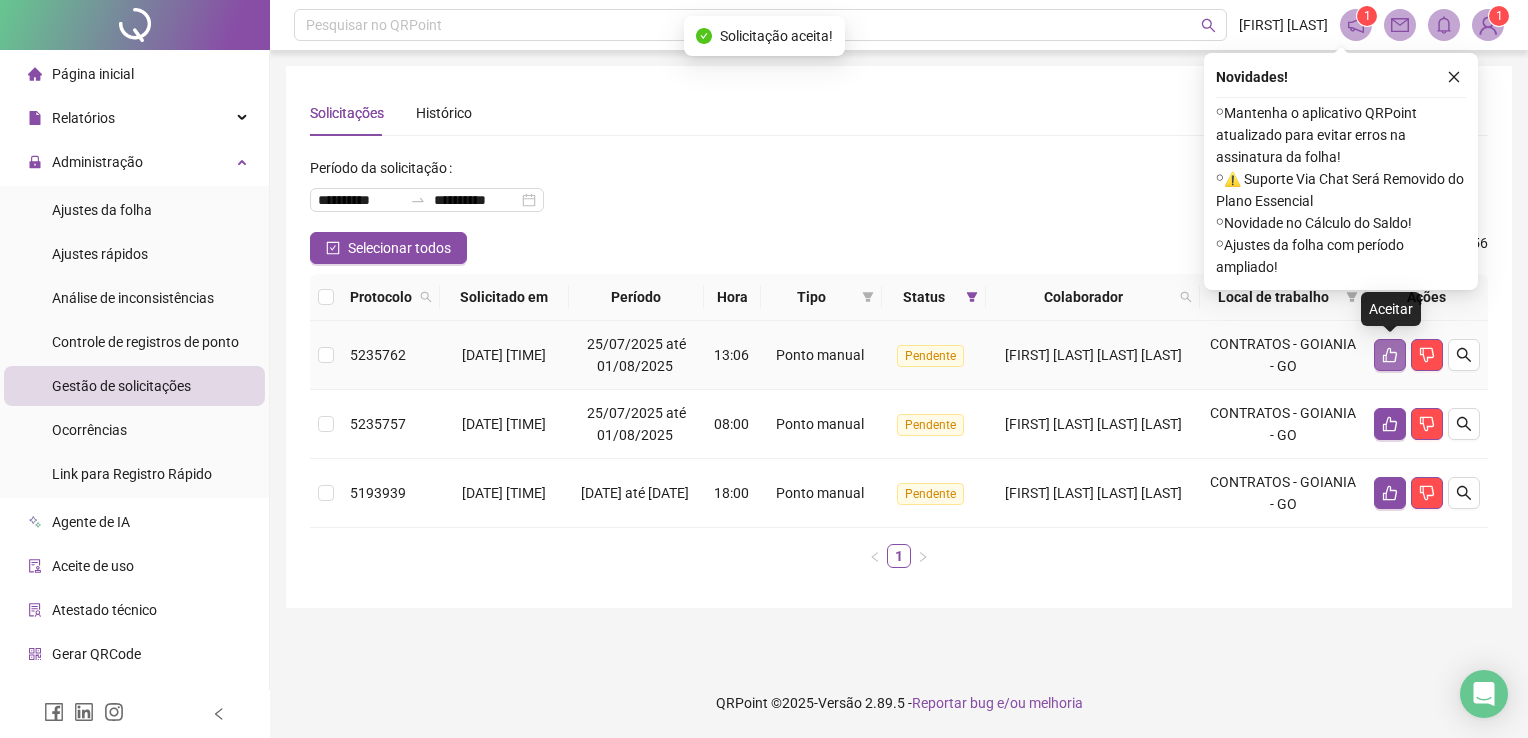 click 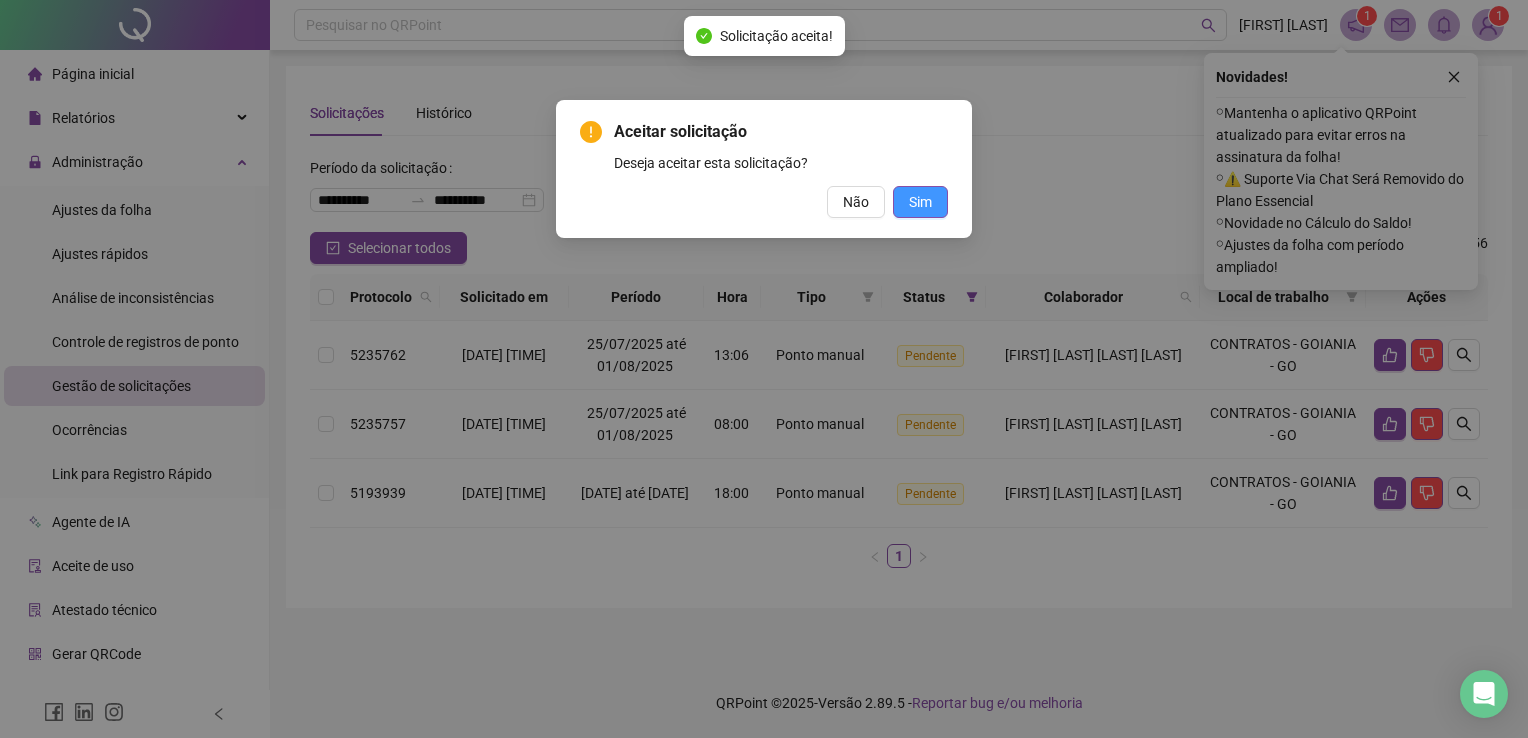 click on "Sim" at bounding box center [920, 202] 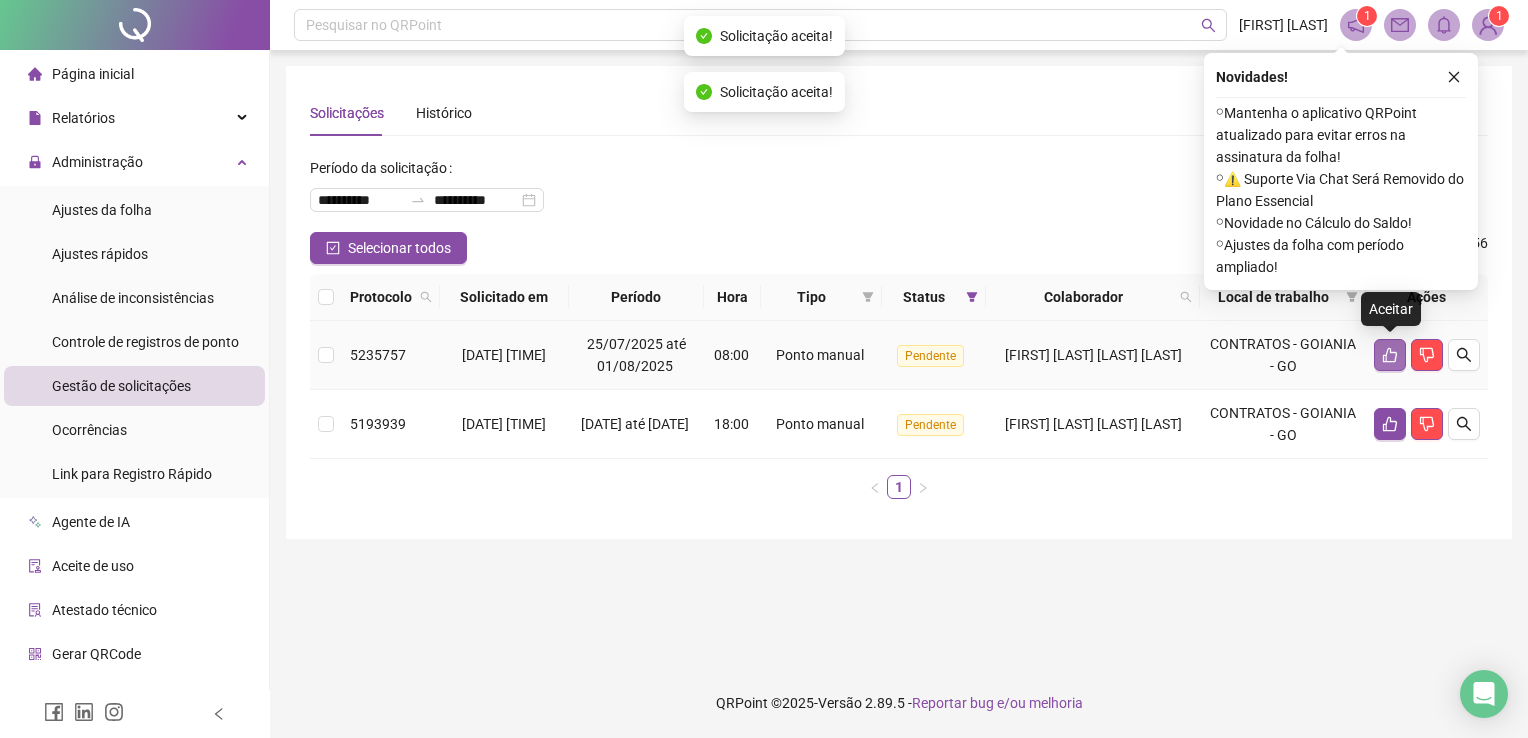 click at bounding box center [1390, 355] 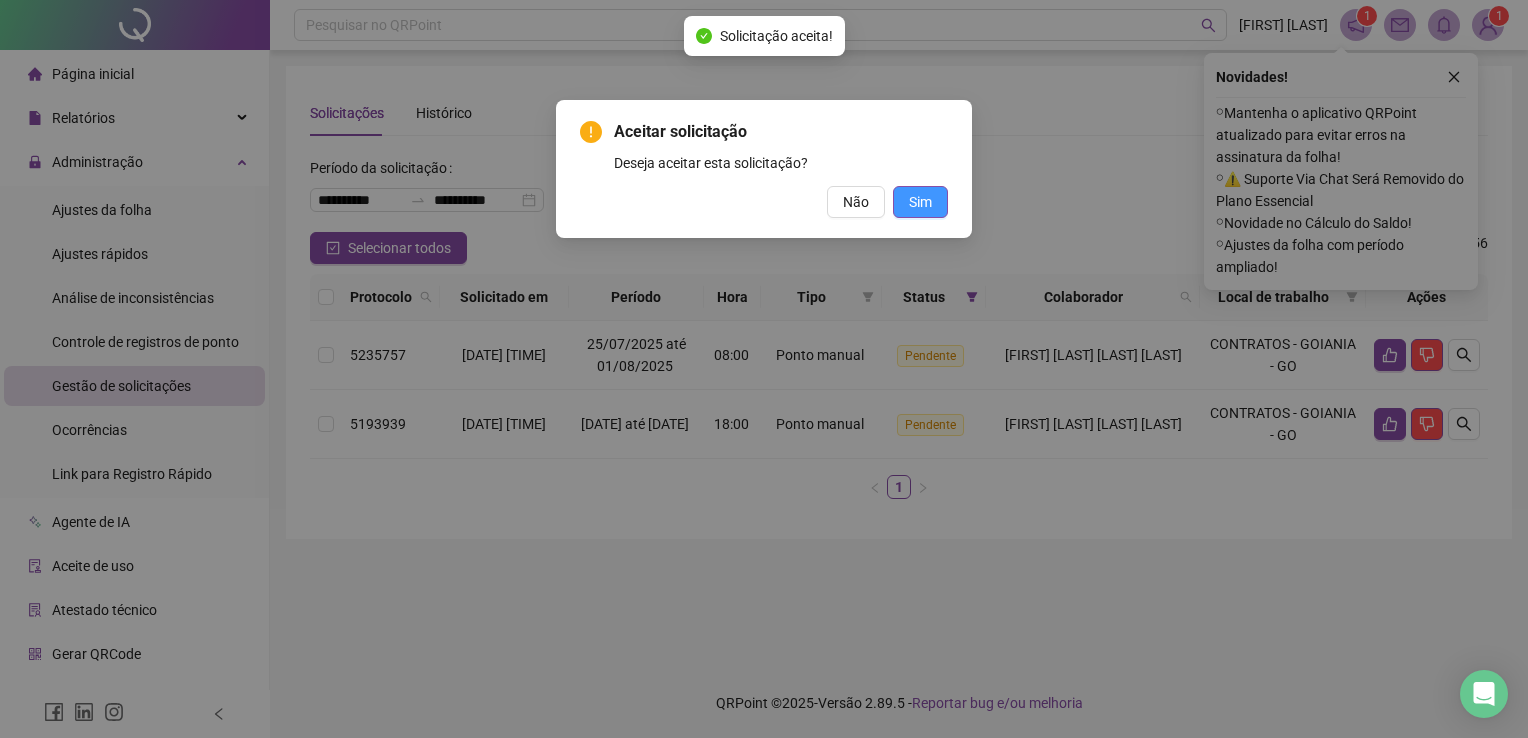 click on "Sim" at bounding box center (920, 202) 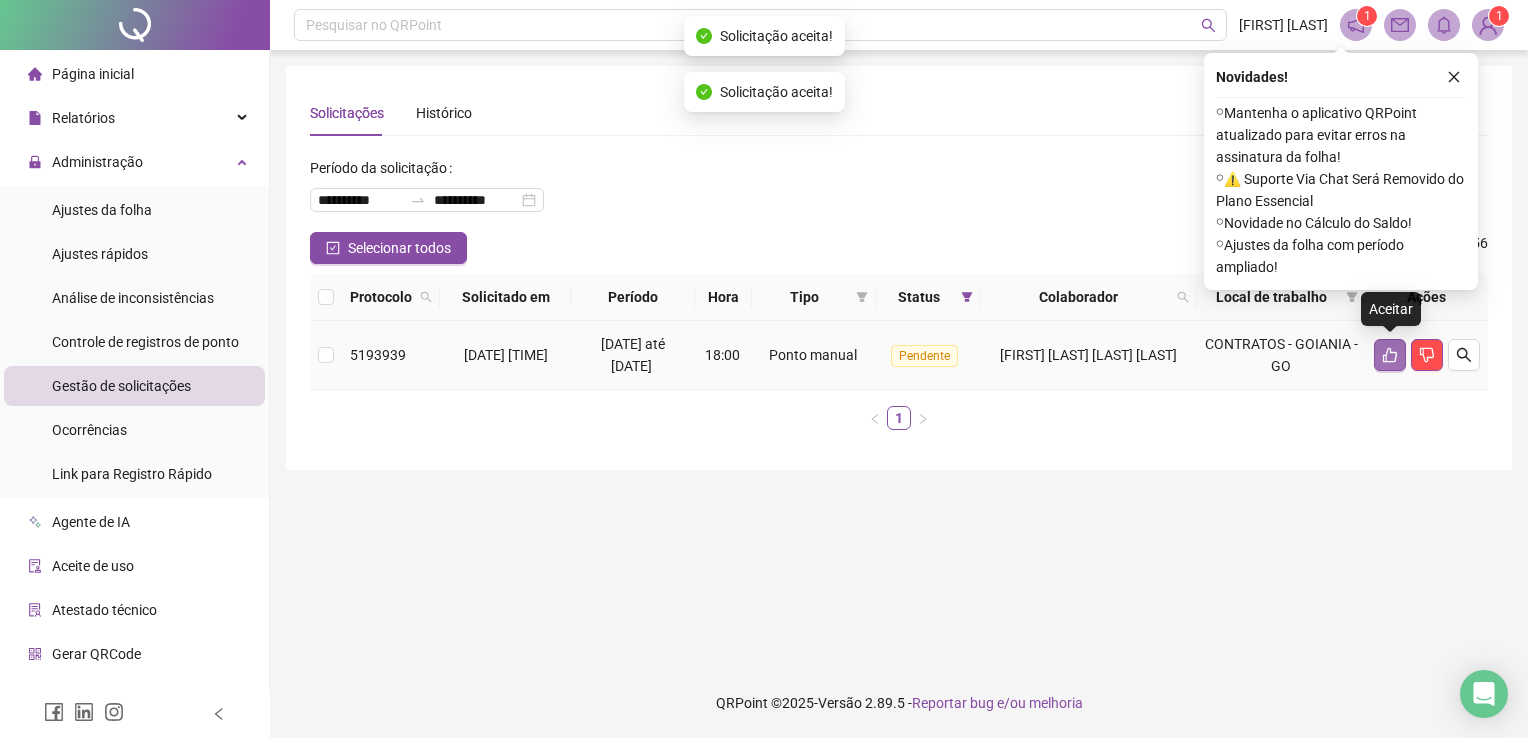click 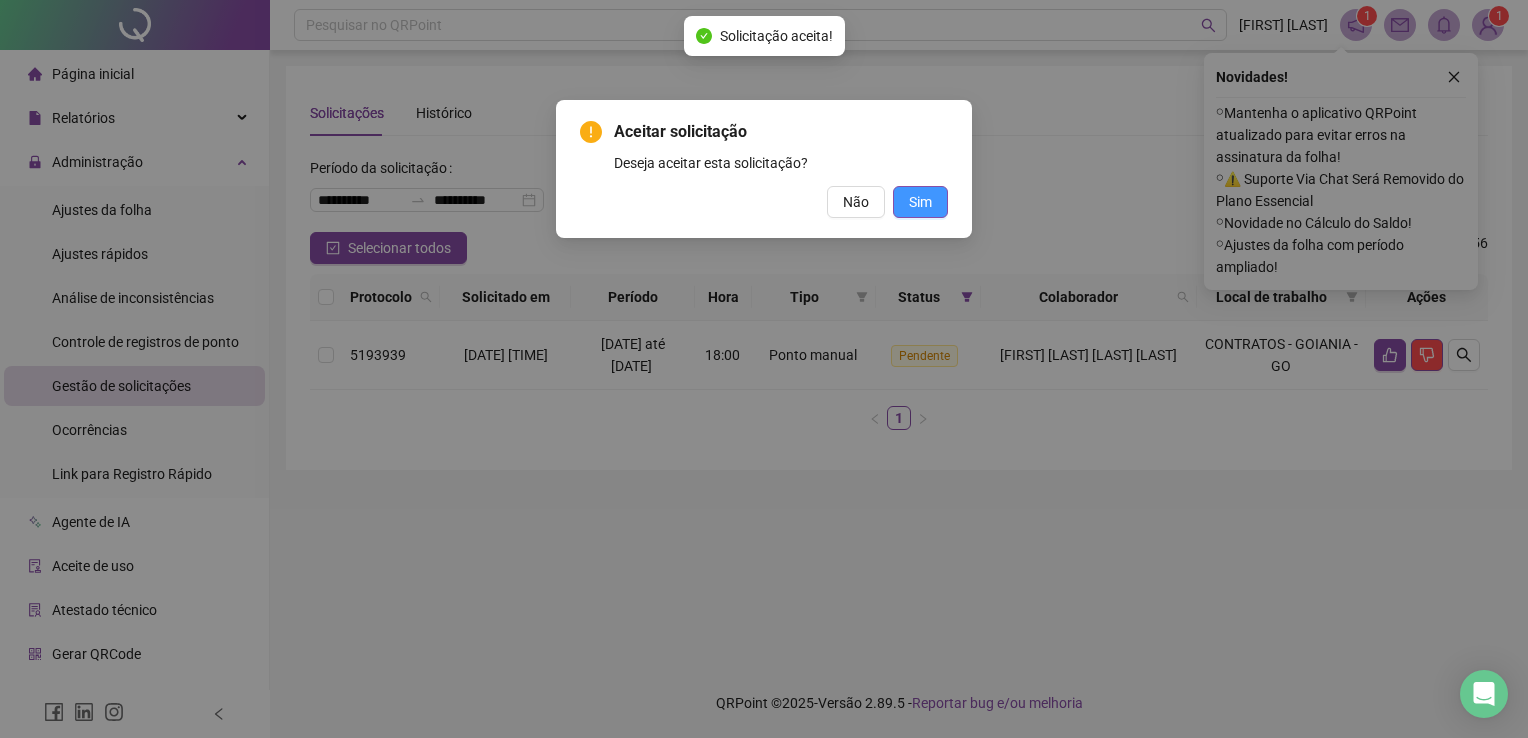 click on "Sim" at bounding box center (920, 202) 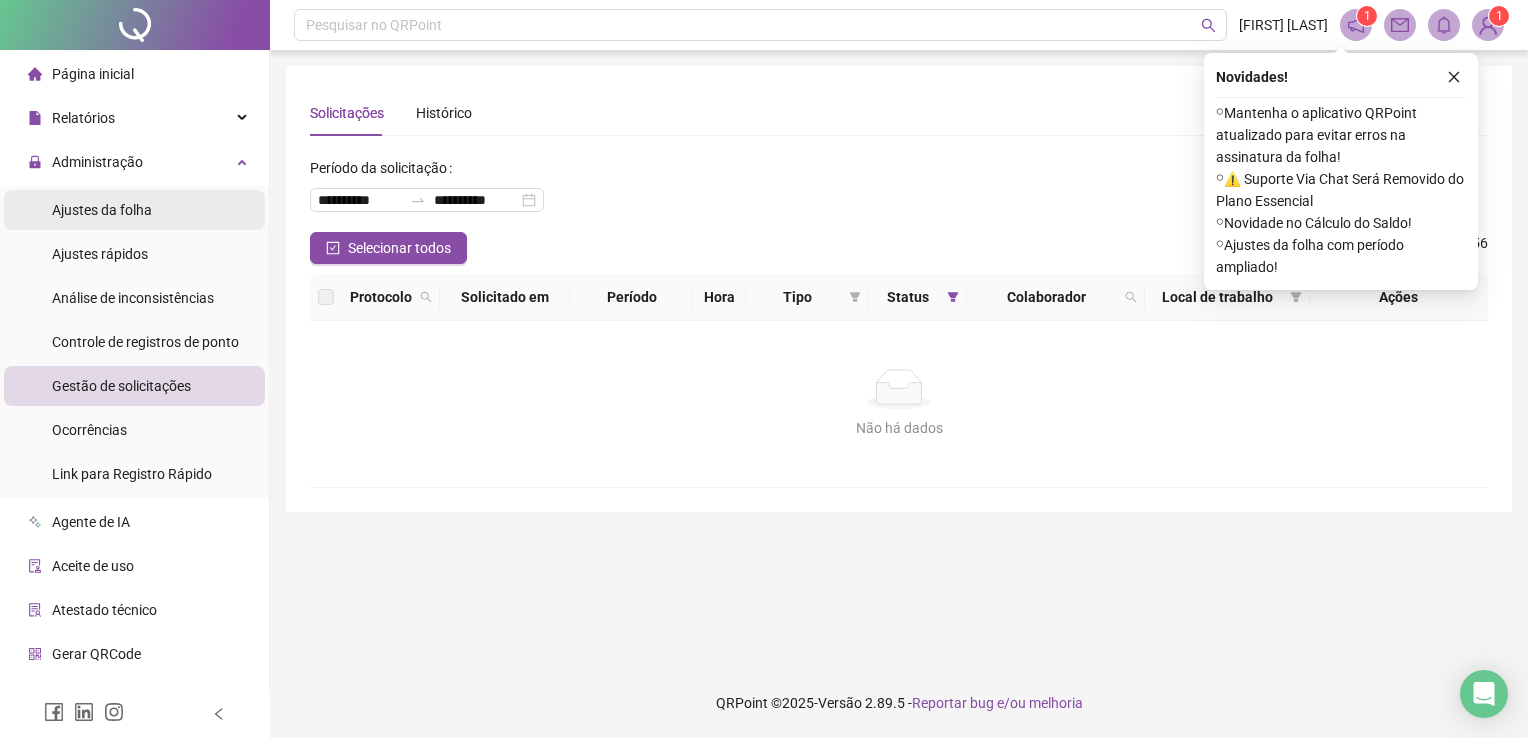 click on "Ajustes da folha" at bounding box center [102, 210] 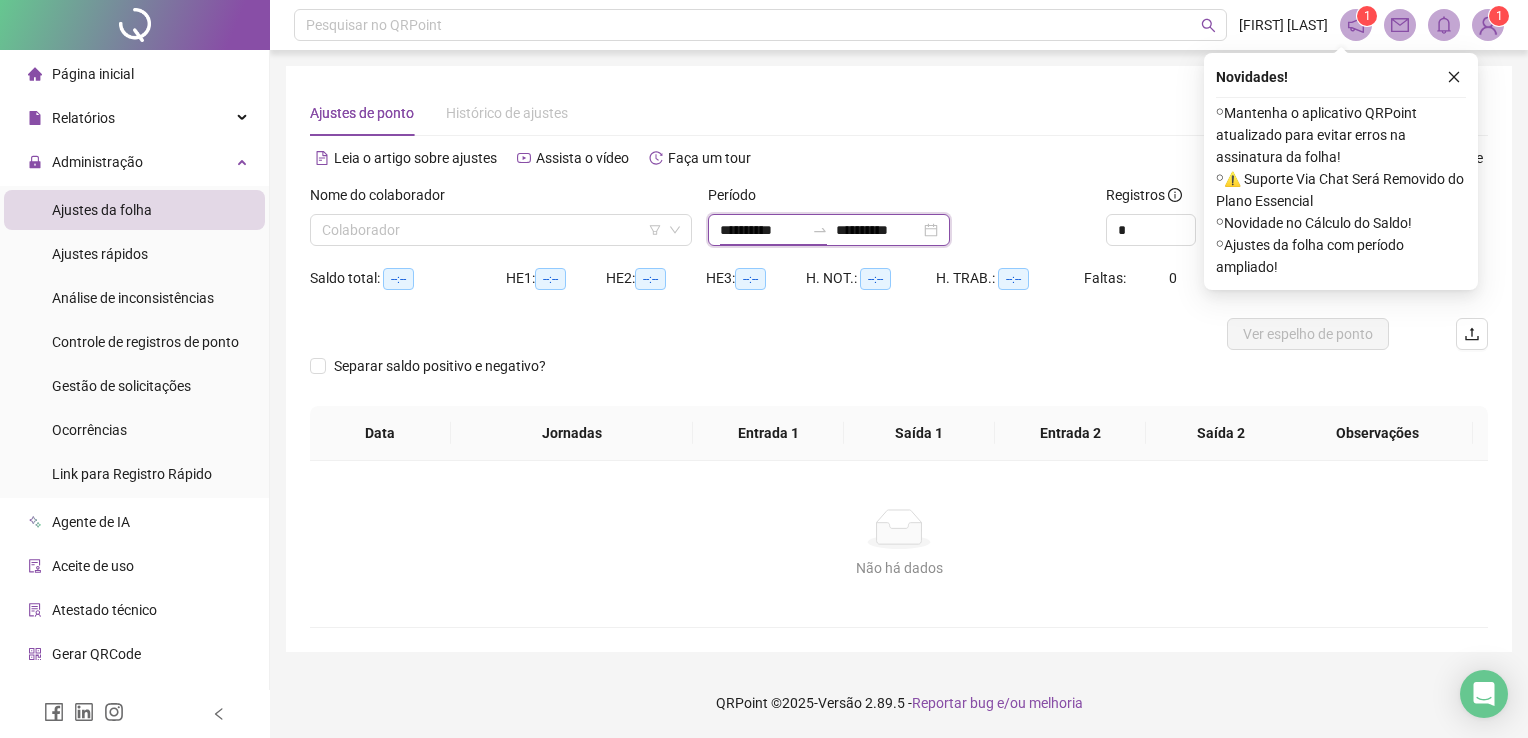 click on "**********" at bounding box center (762, 230) 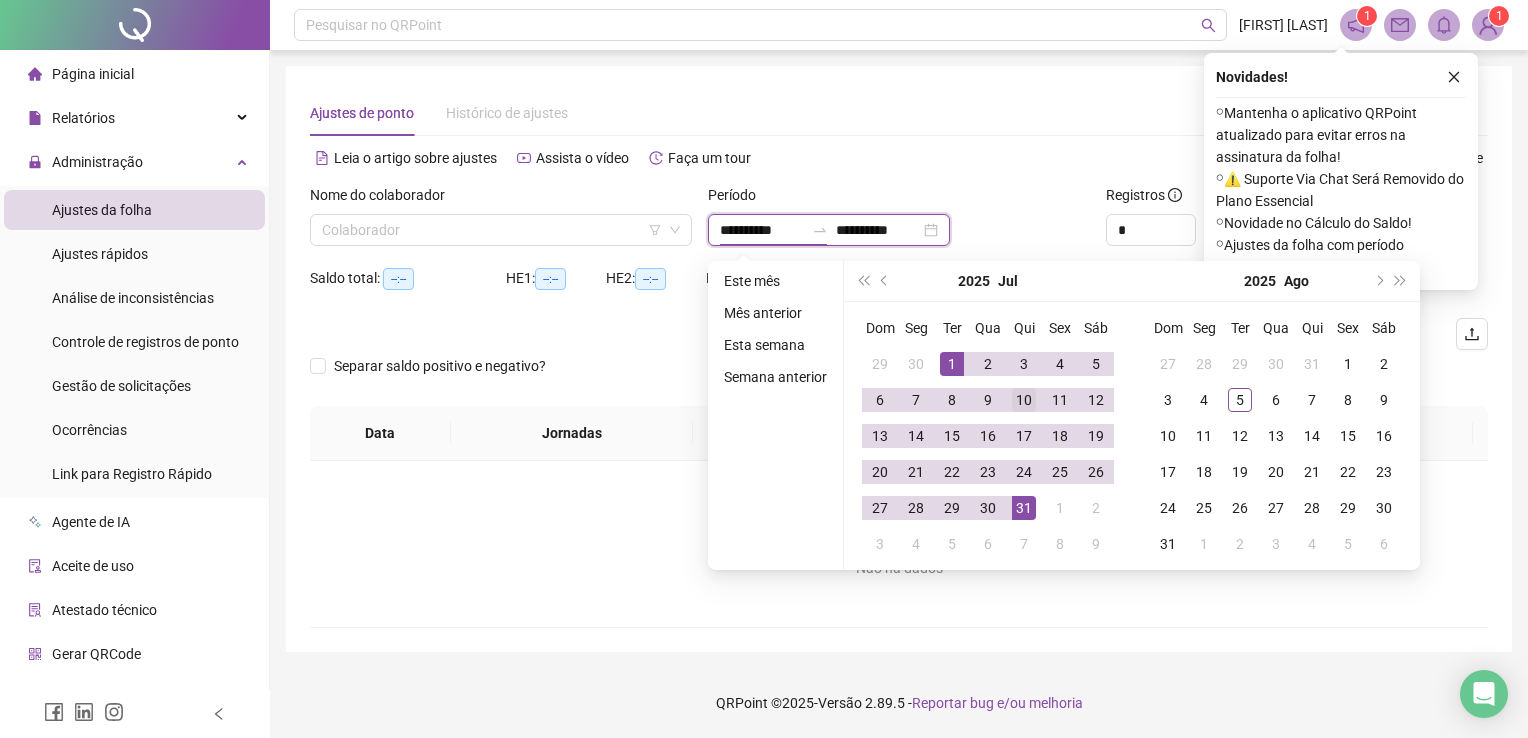 type on "**********" 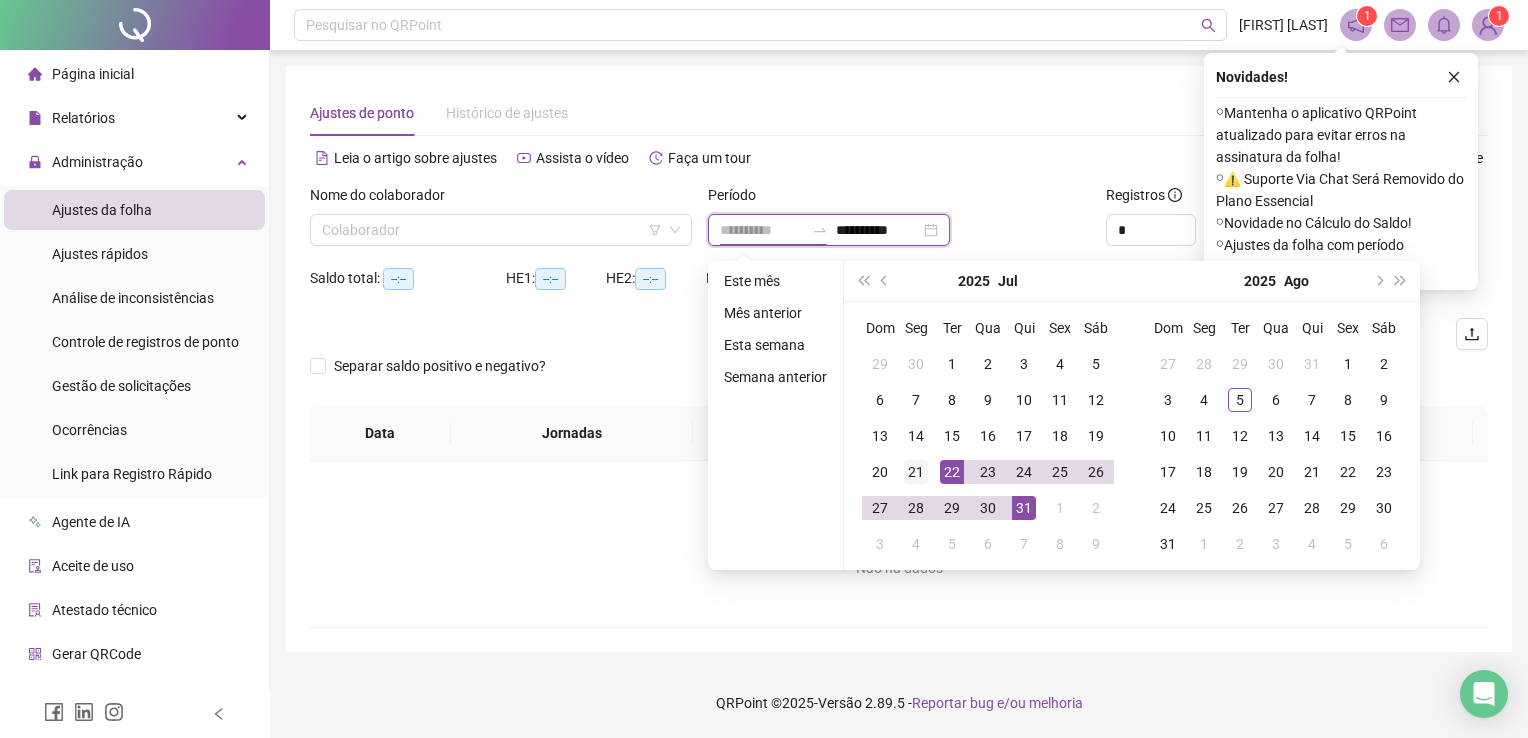 type on "**********" 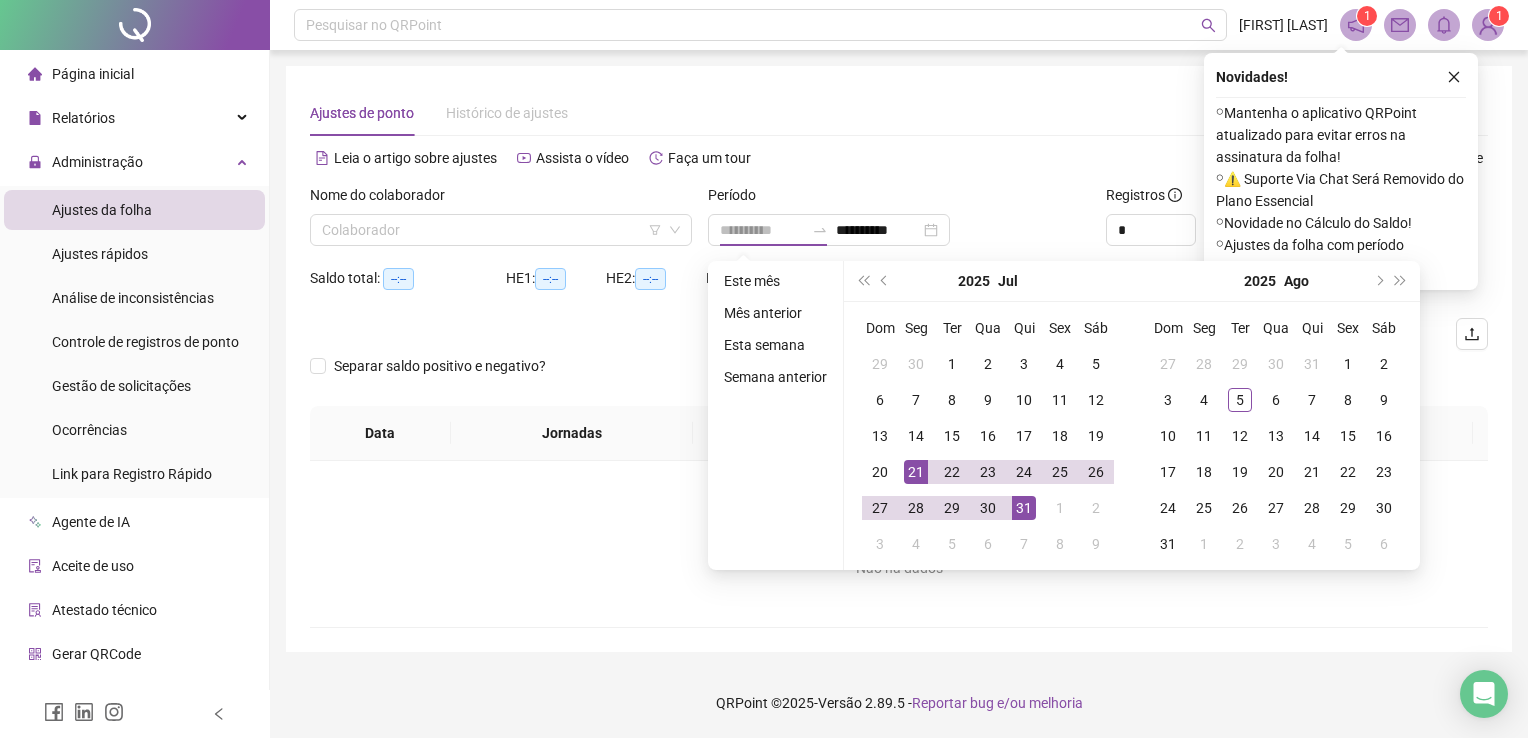 click on "21" at bounding box center (916, 472) 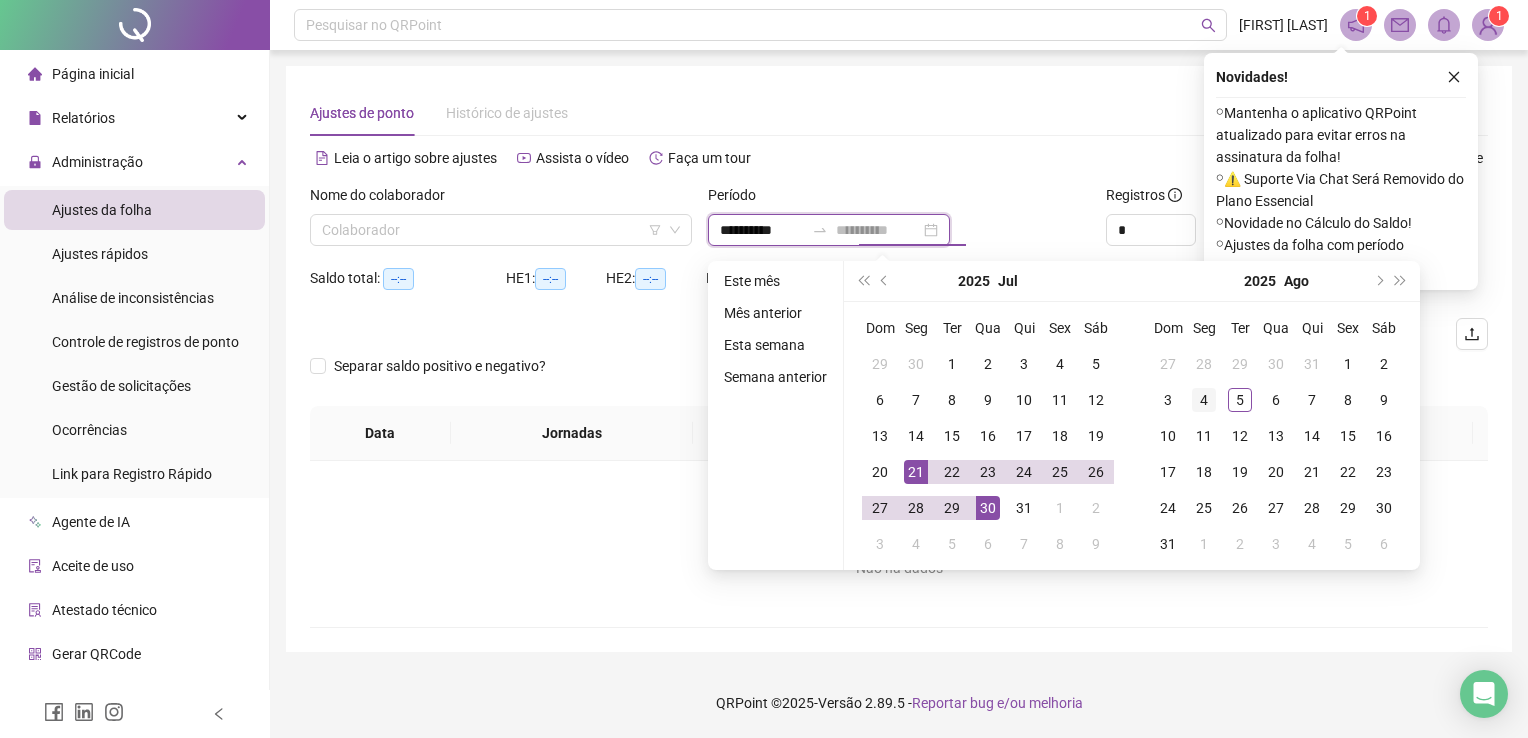 type on "**********" 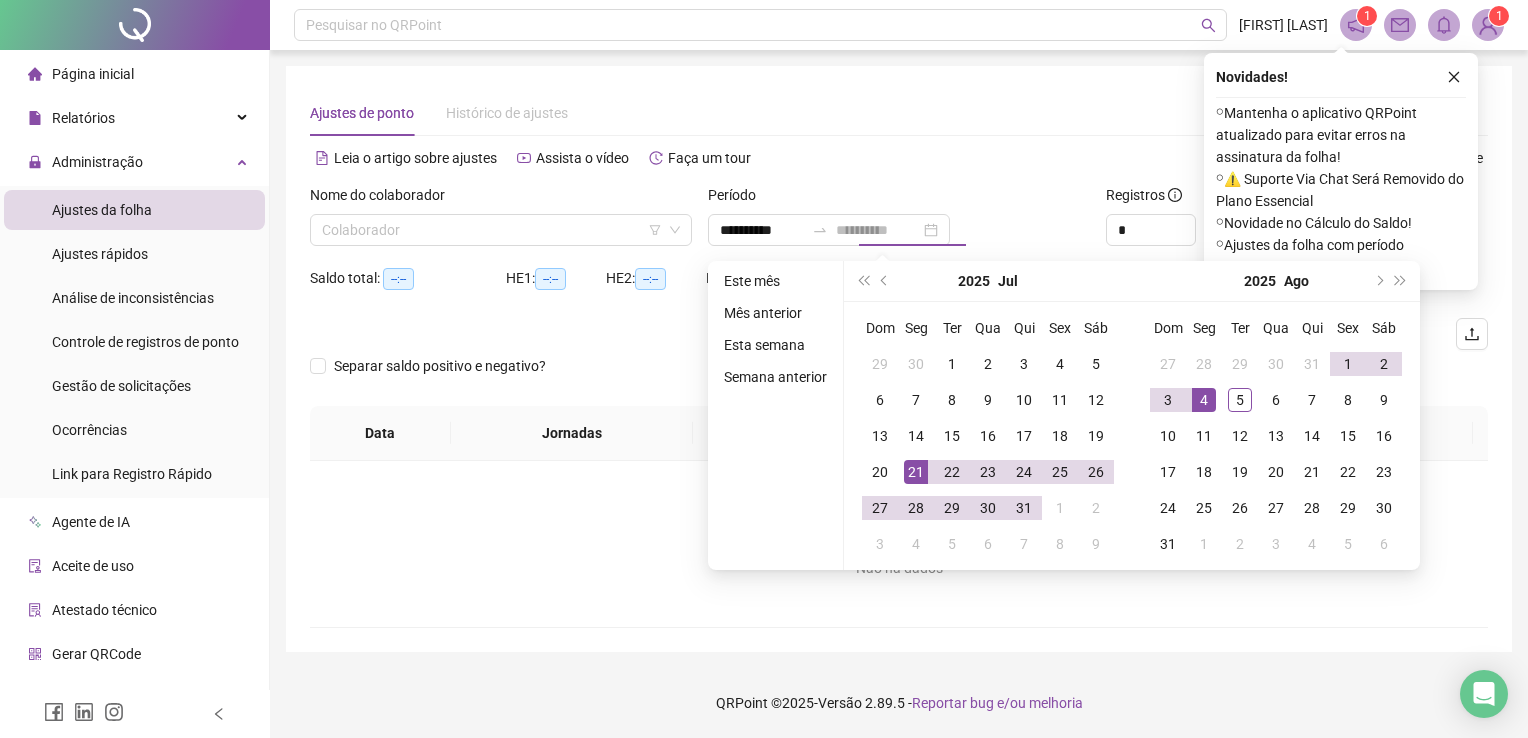 click on "4" at bounding box center (1204, 400) 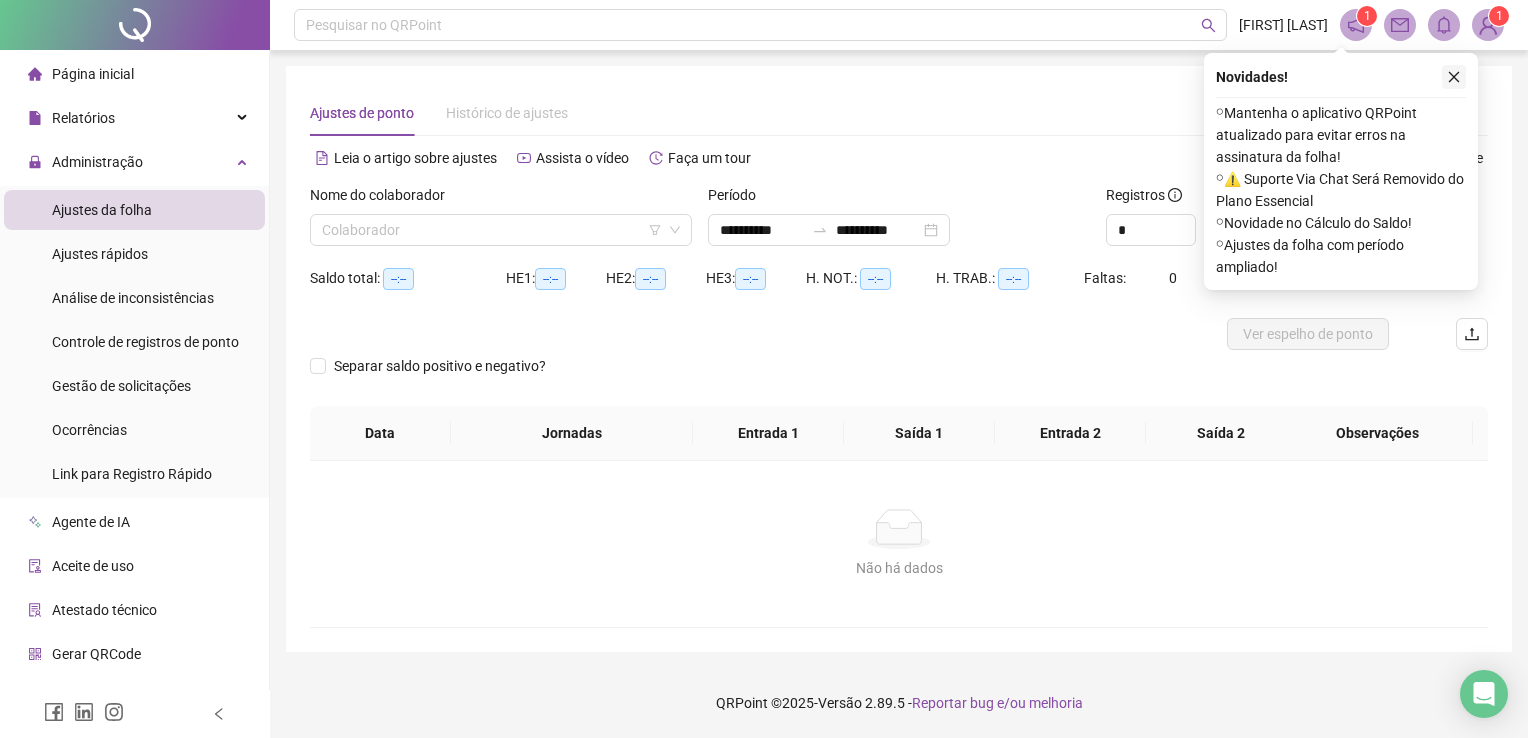 click at bounding box center [1454, 77] 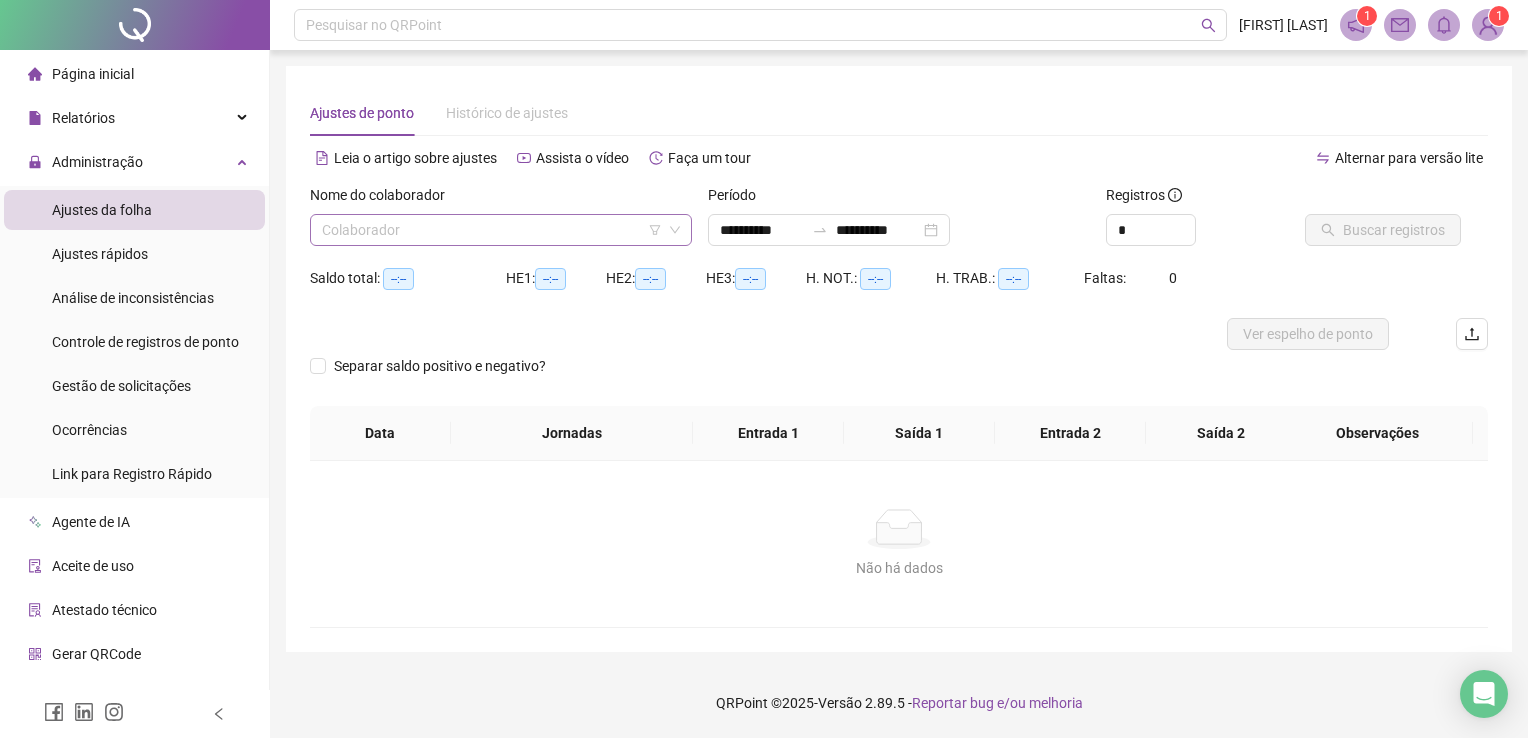 click on "Colaborador" at bounding box center [501, 230] 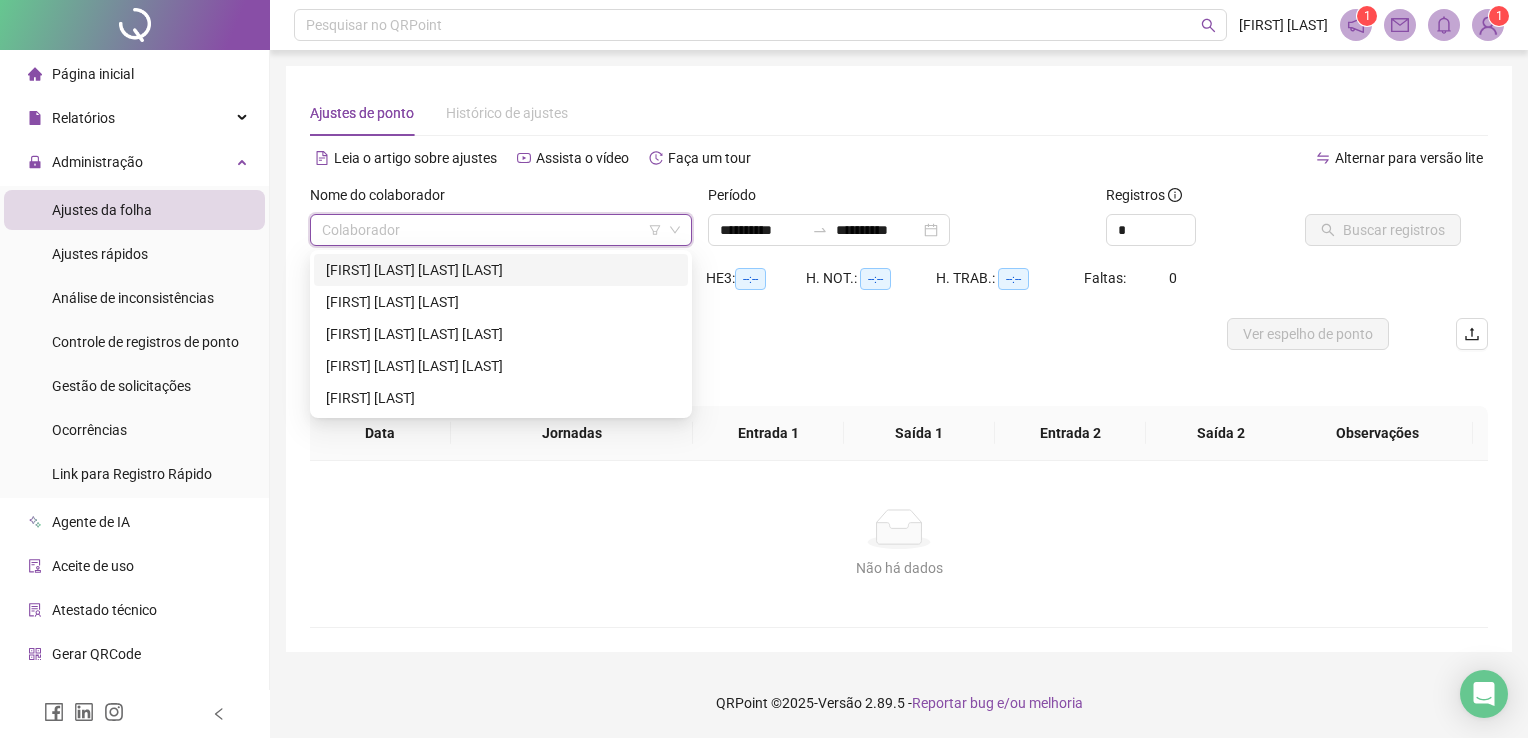click on "[FIRST] [LAST] [LAST] [LAST]" at bounding box center (501, 270) 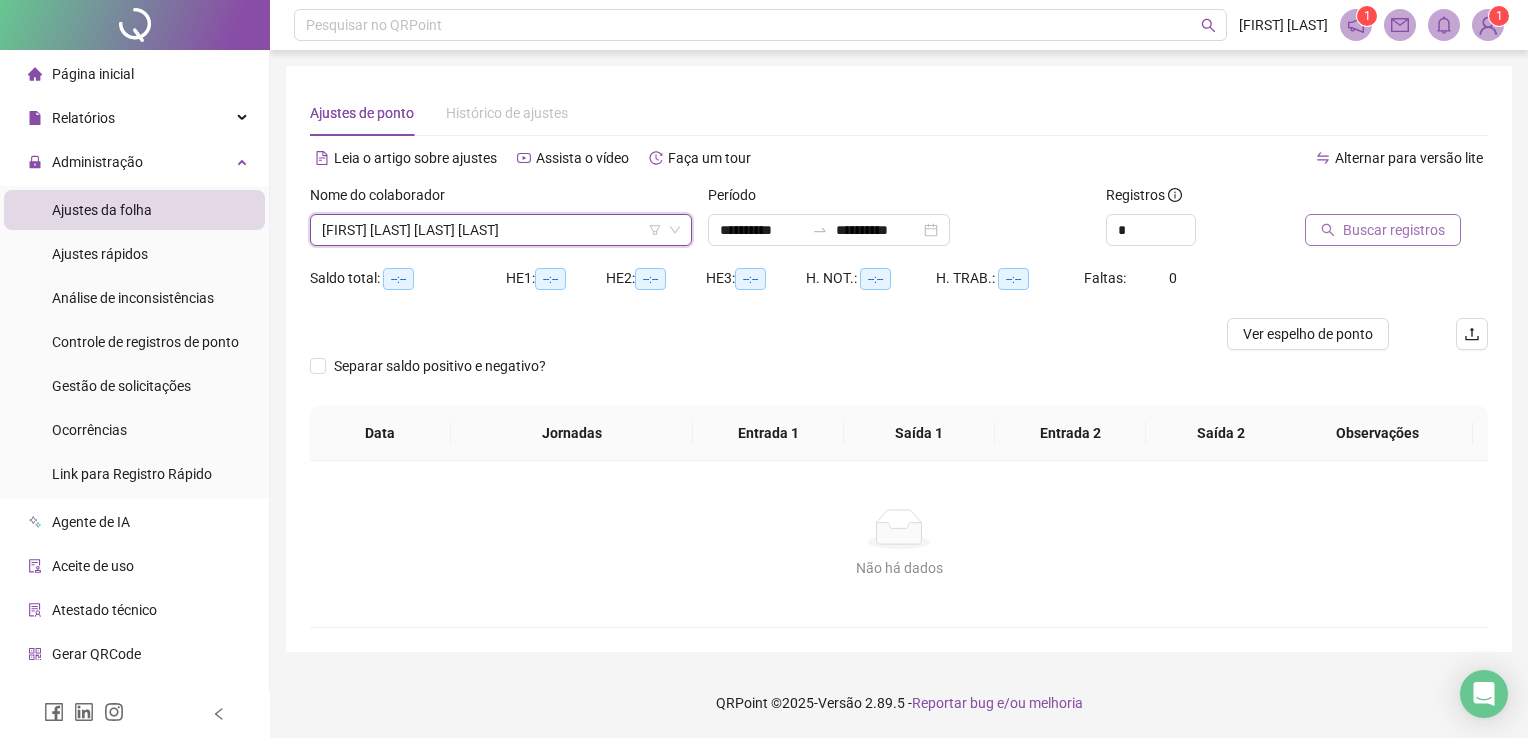 click on "Buscar registros" at bounding box center [1394, 230] 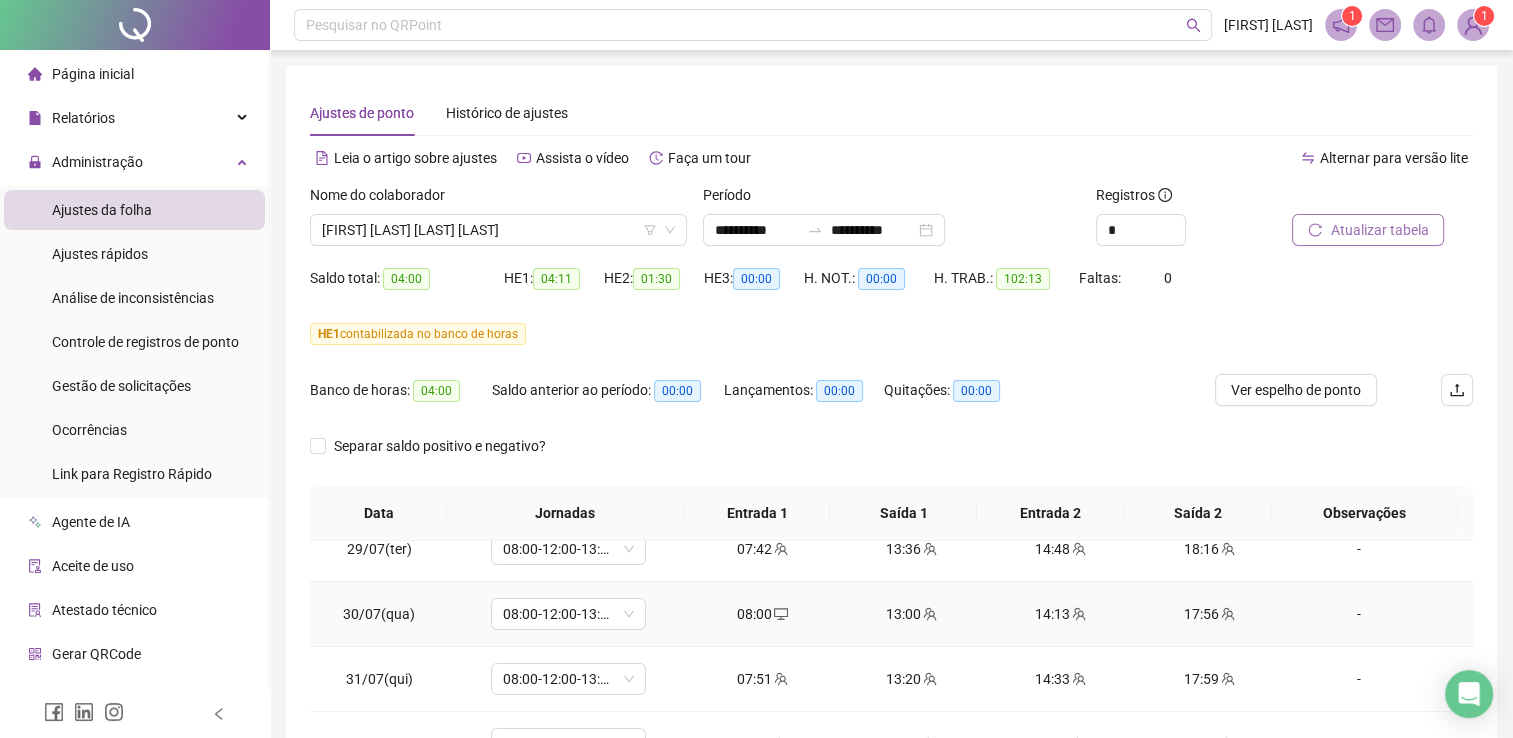 scroll, scrollTop: 544, scrollLeft: 0, axis: vertical 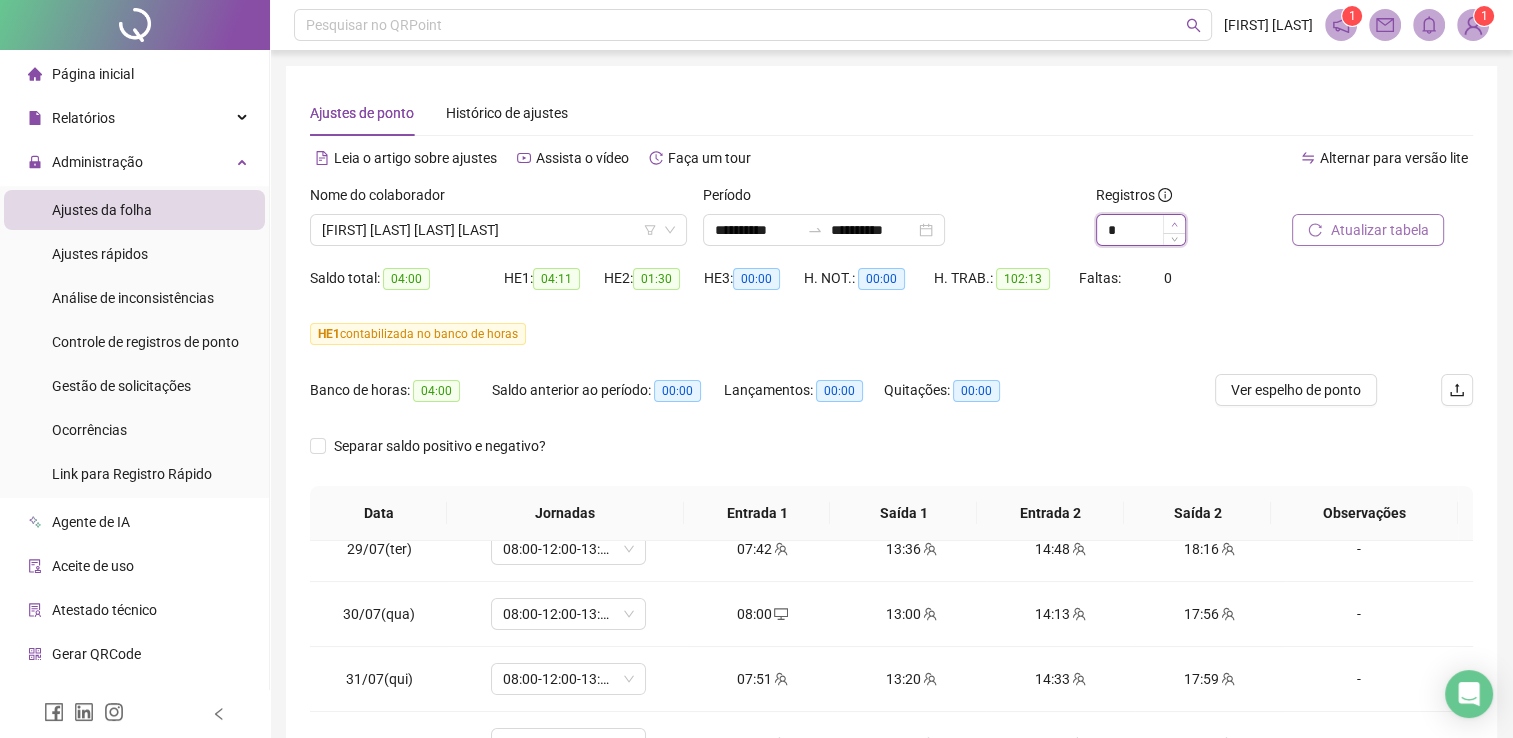 click 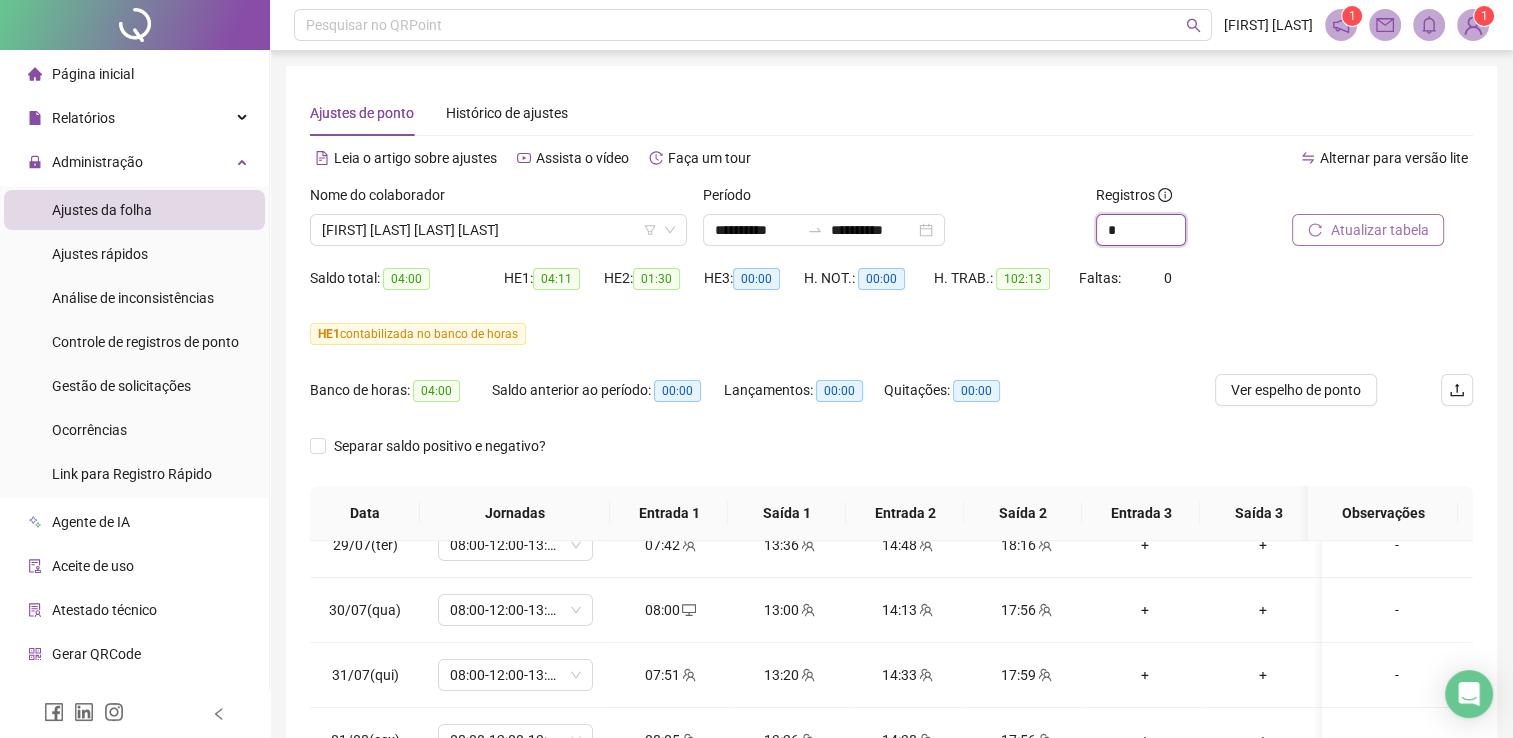 scroll, scrollTop: 560, scrollLeft: 0, axis: vertical 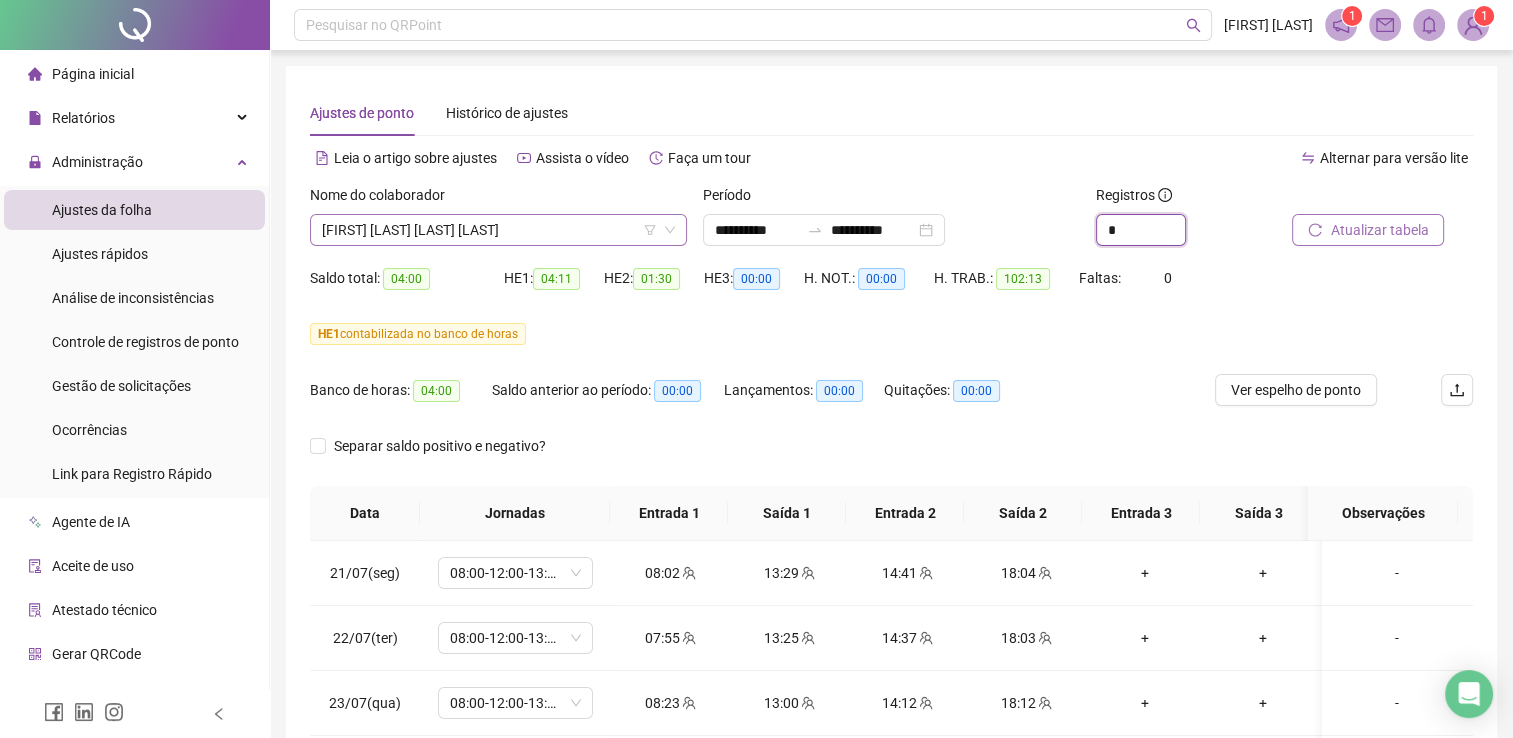 click on "[FIRST] [LAST] [LAST] [LAST]" at bounding box center [498, 230] 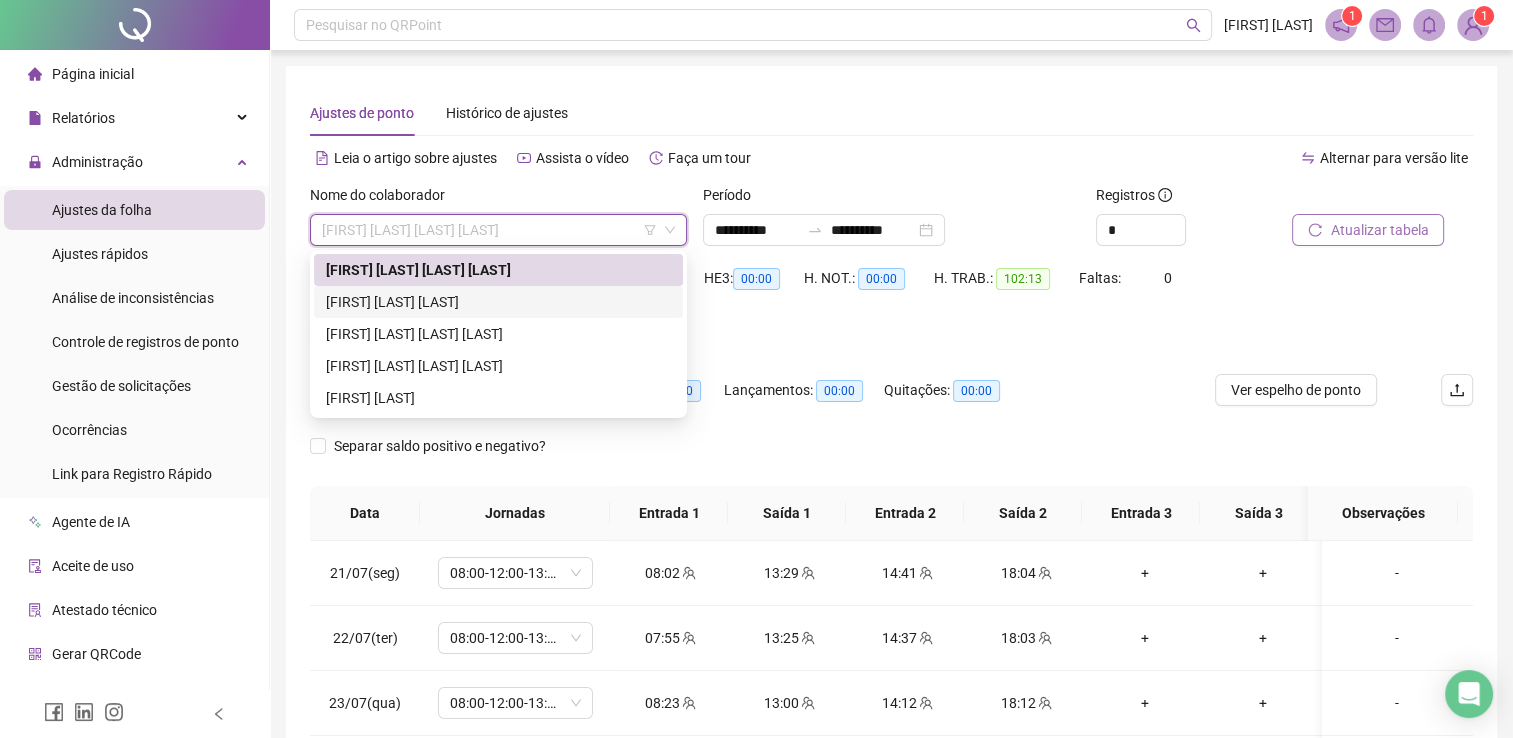 click on "[FIRST] [LAST] [LAST]" at bounding box center [498, 302] 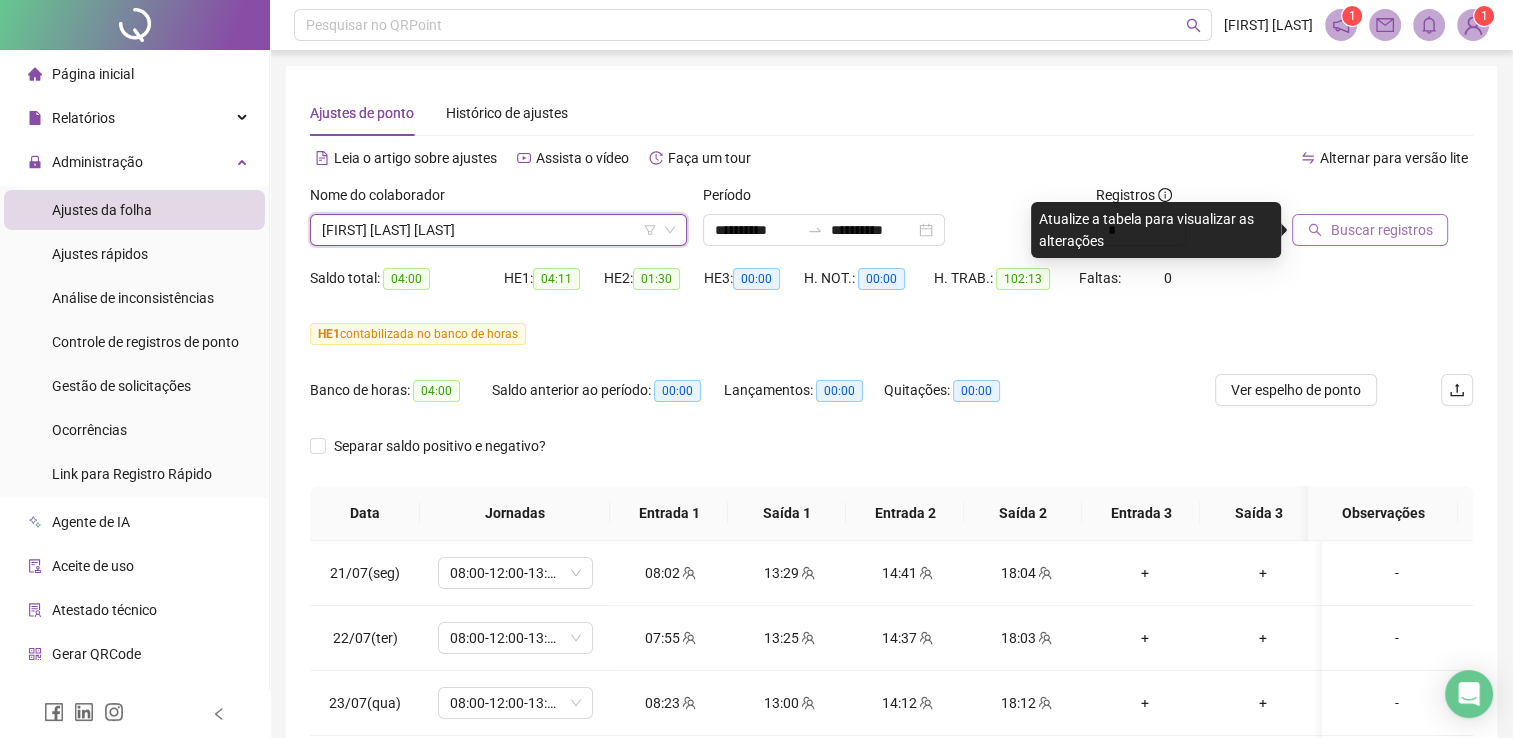click on "Buscar registros" at bounding box center (1381, 230) 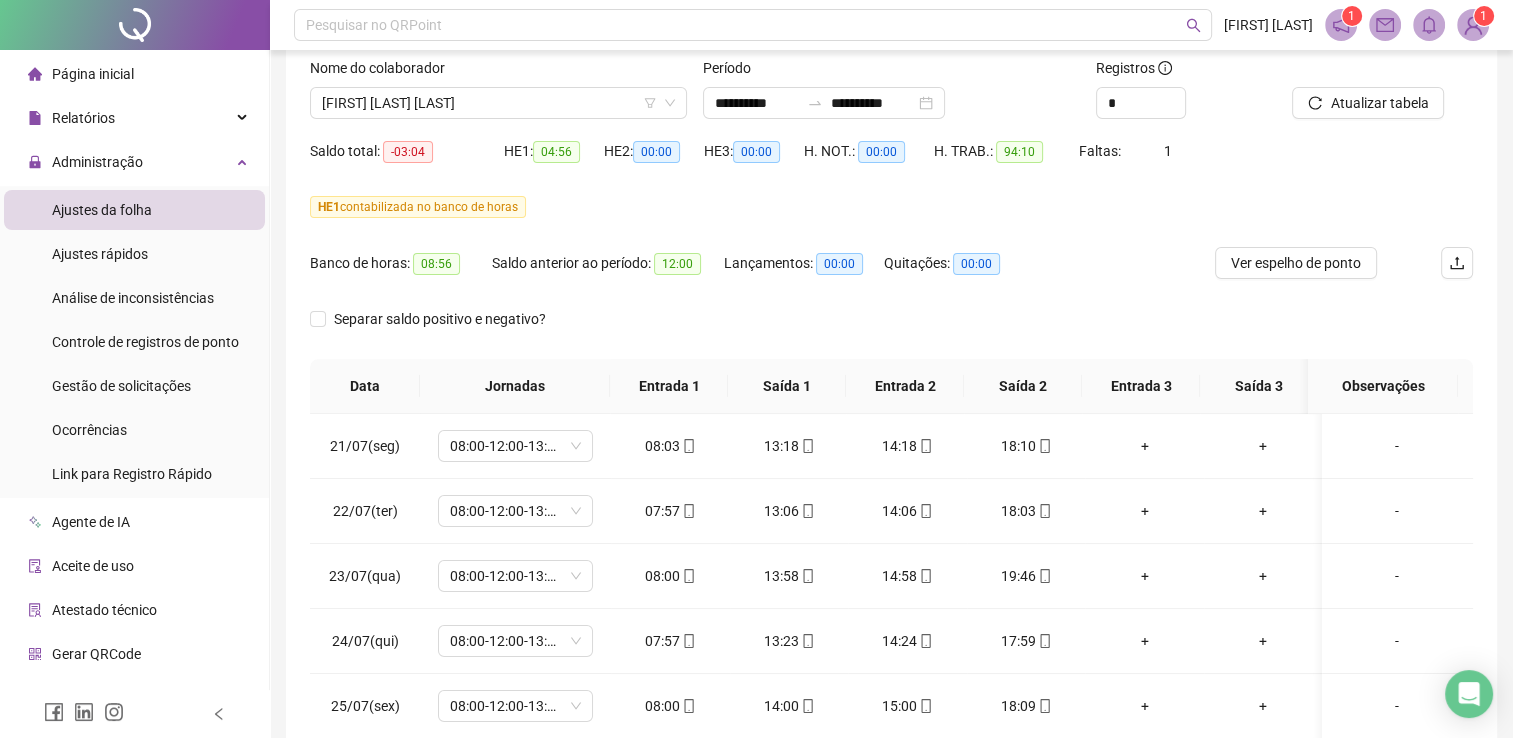 scroll, scrollTop: 339, scrollLeft: 0, axis: vertical 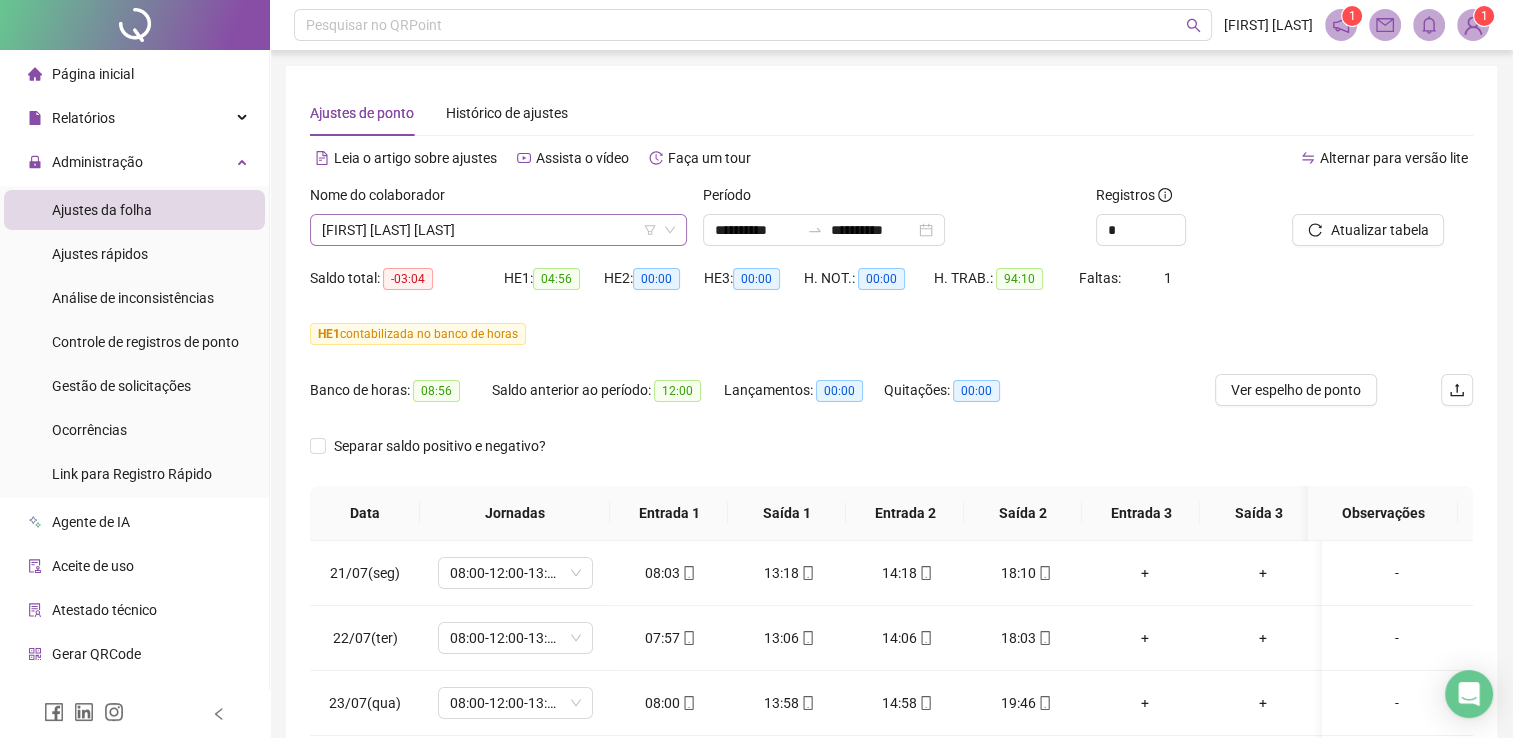 click on "[FIRST] [LAST] [LAST]" at bounding box center [498, 230] 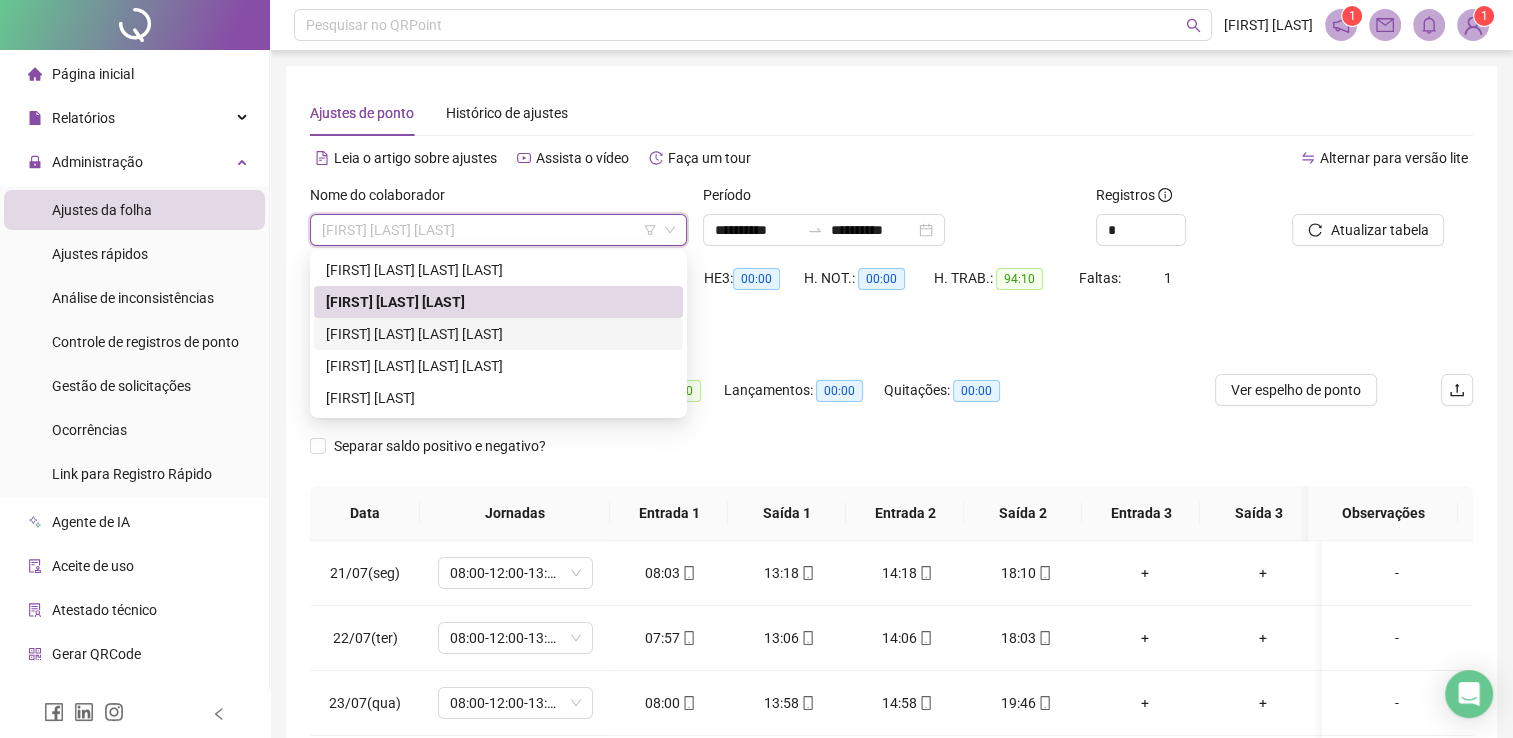 click on "[FIRST] [LAST] [LAST] [LAST]" at bounding box center [498, 334] 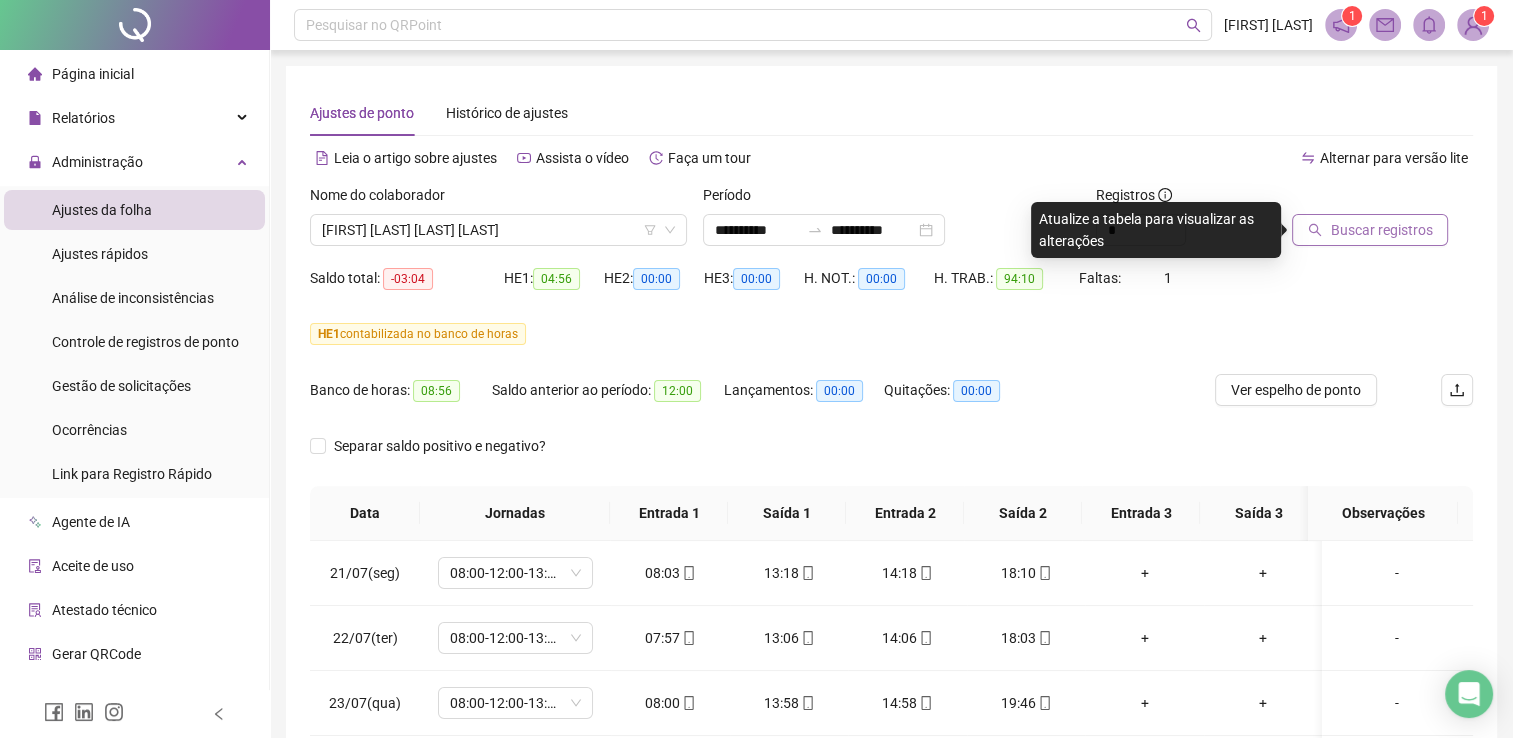 click on "Buscar registros" at bounding box center [1381, 230] 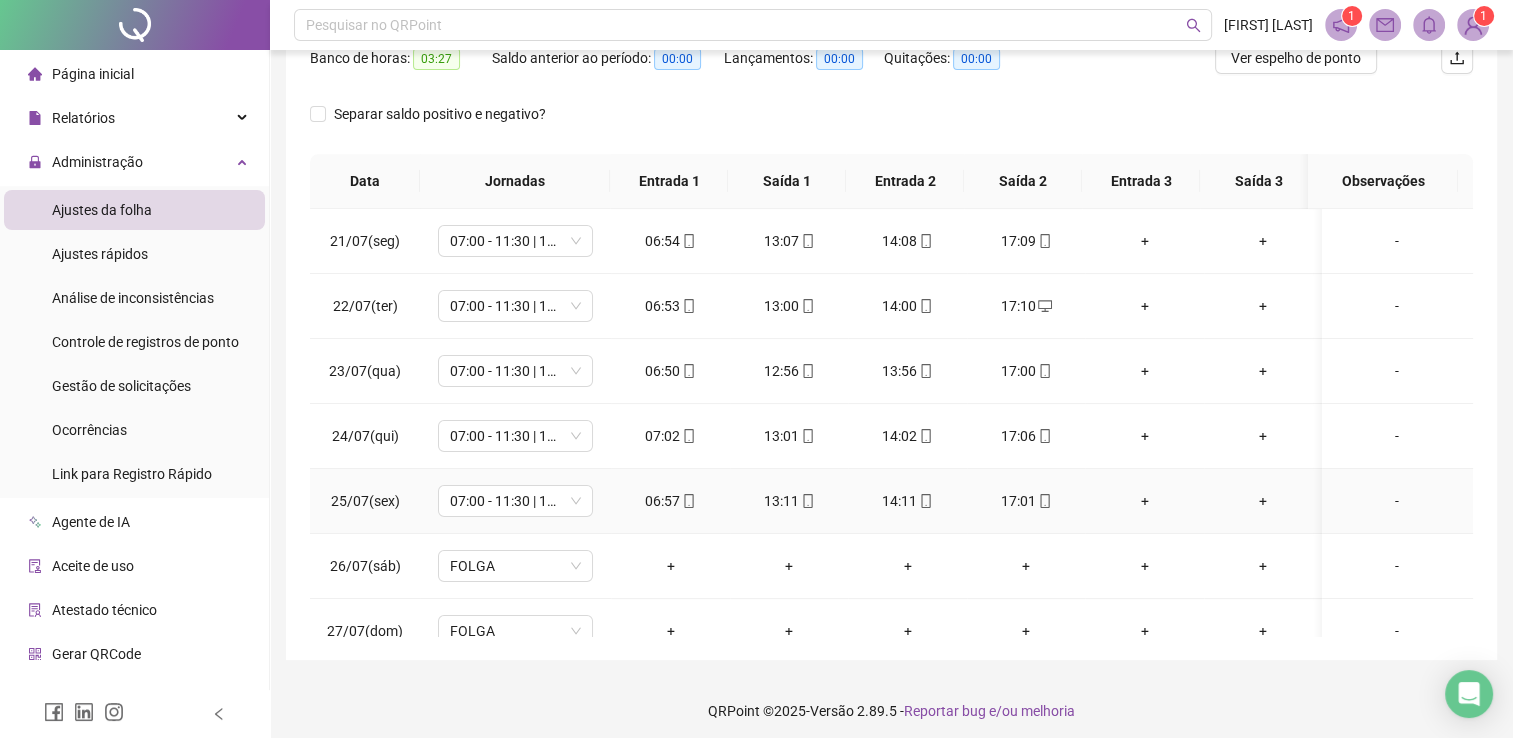 scroll, scrollTop: 339, scrollLeft: 0, axis: vertical 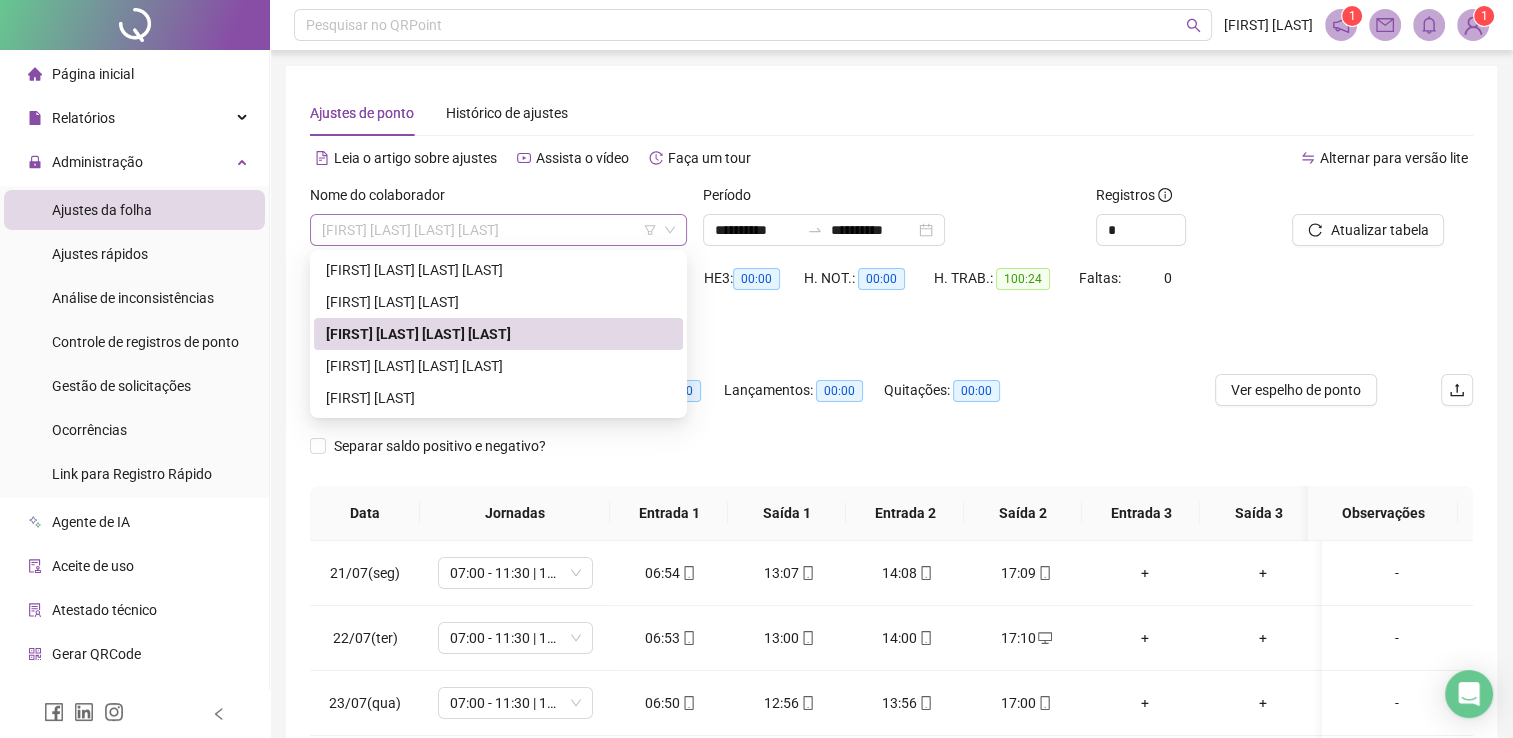 click on "[FIRST] [LAST] [LAST] [LAST]" at bounding box center [498, 230] 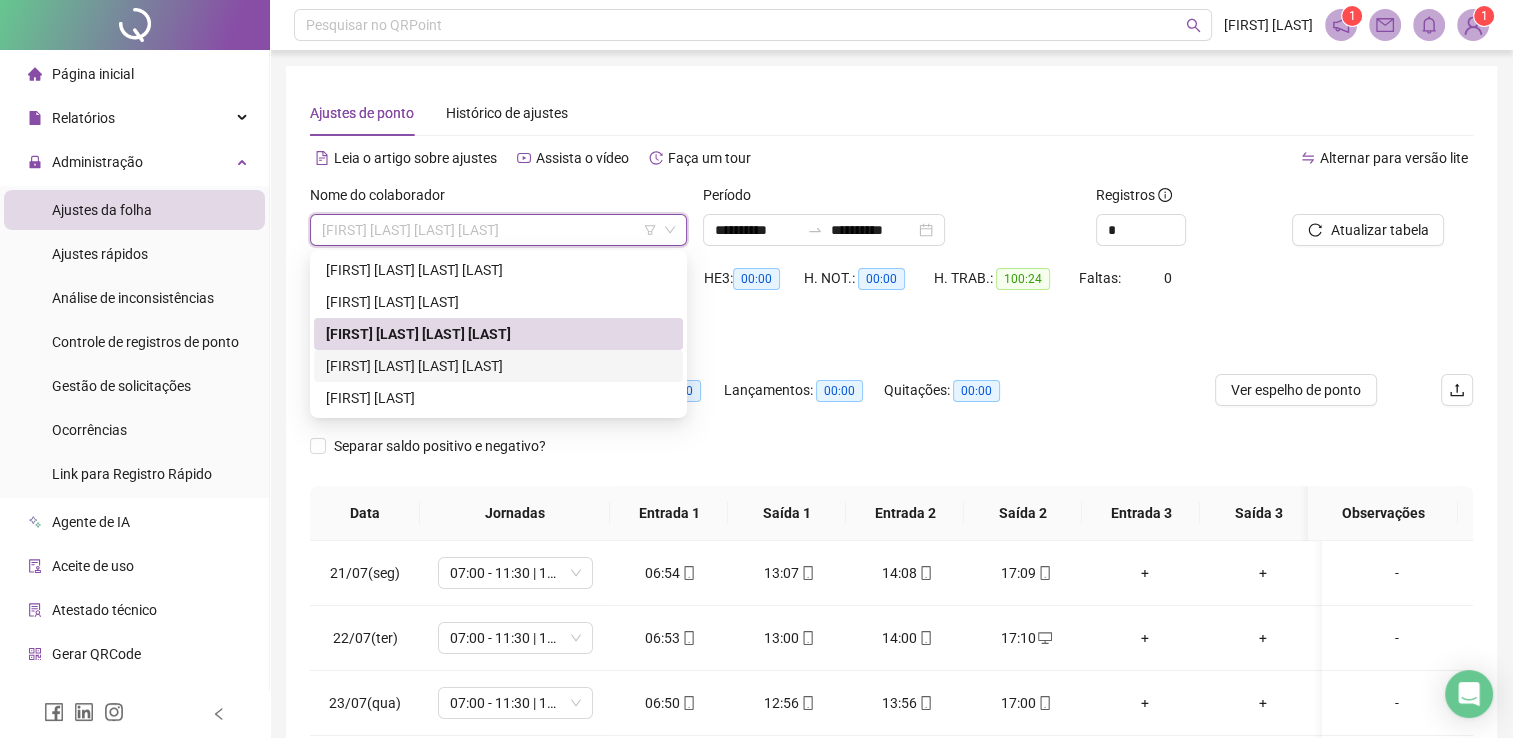 click on "[FIRST] [LAST] [LAST] [LAST]" at bounding box center (498, 366) 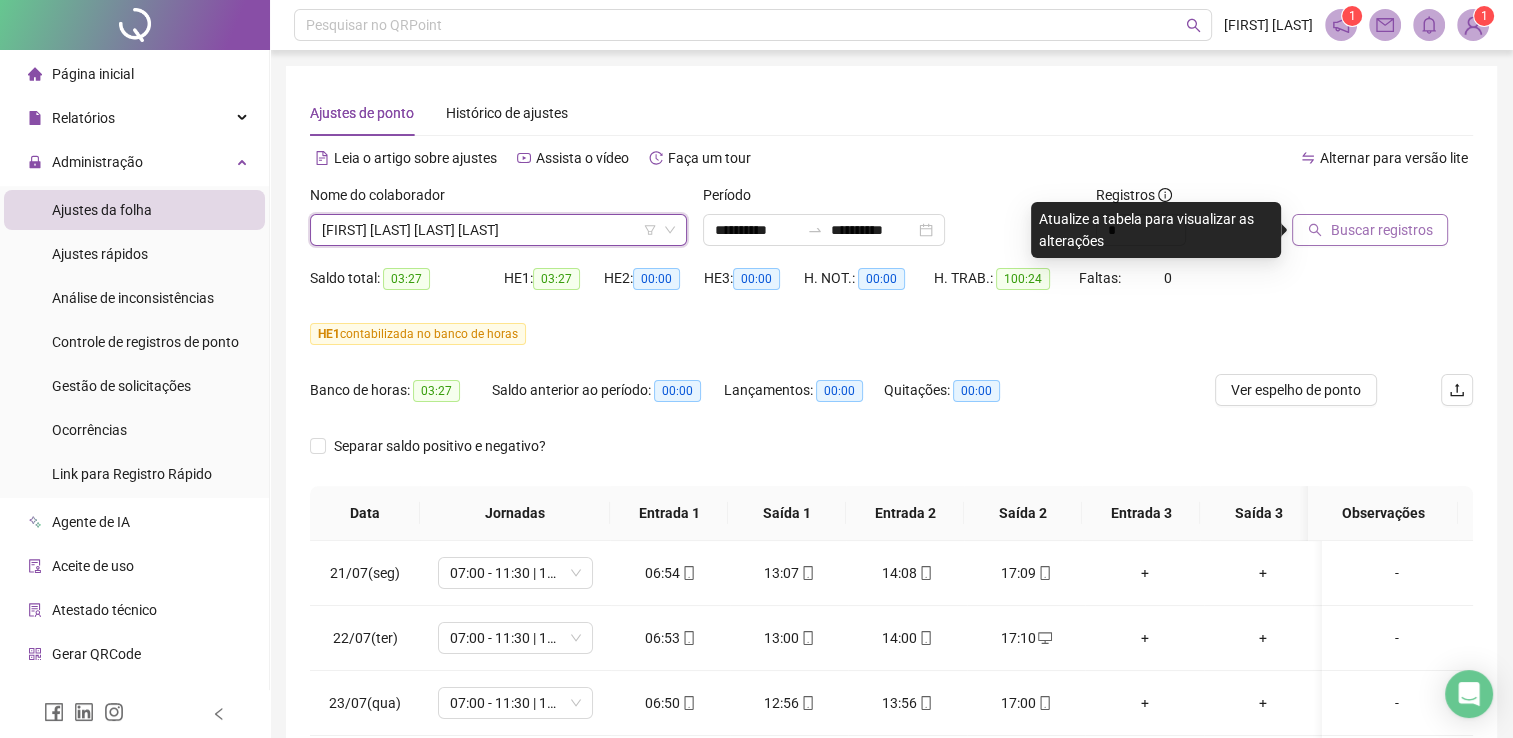 click on "Buscar registros" at bounding box center (1381, 230) 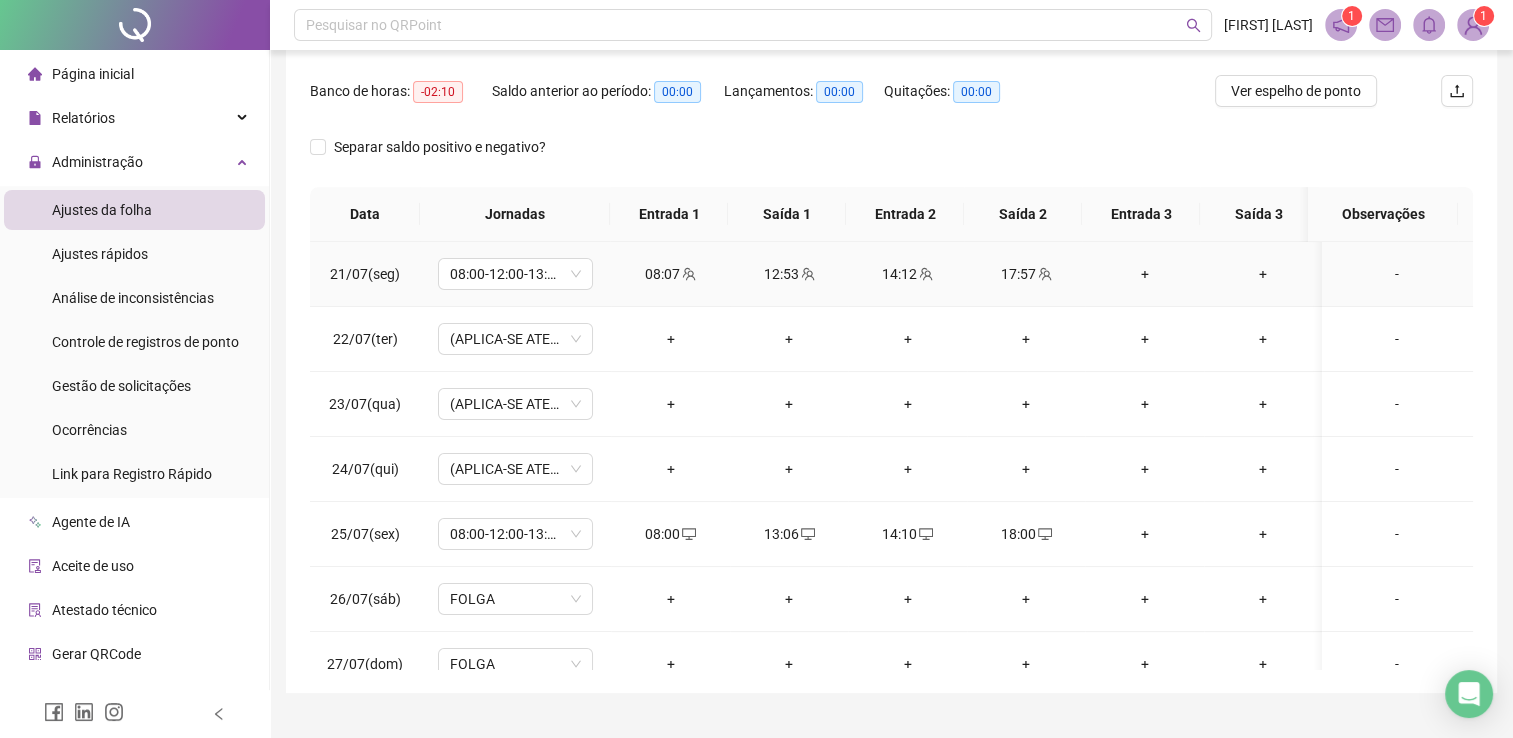 scroll, scrollTop: 300, scrollLeft: 0, axis: vertical 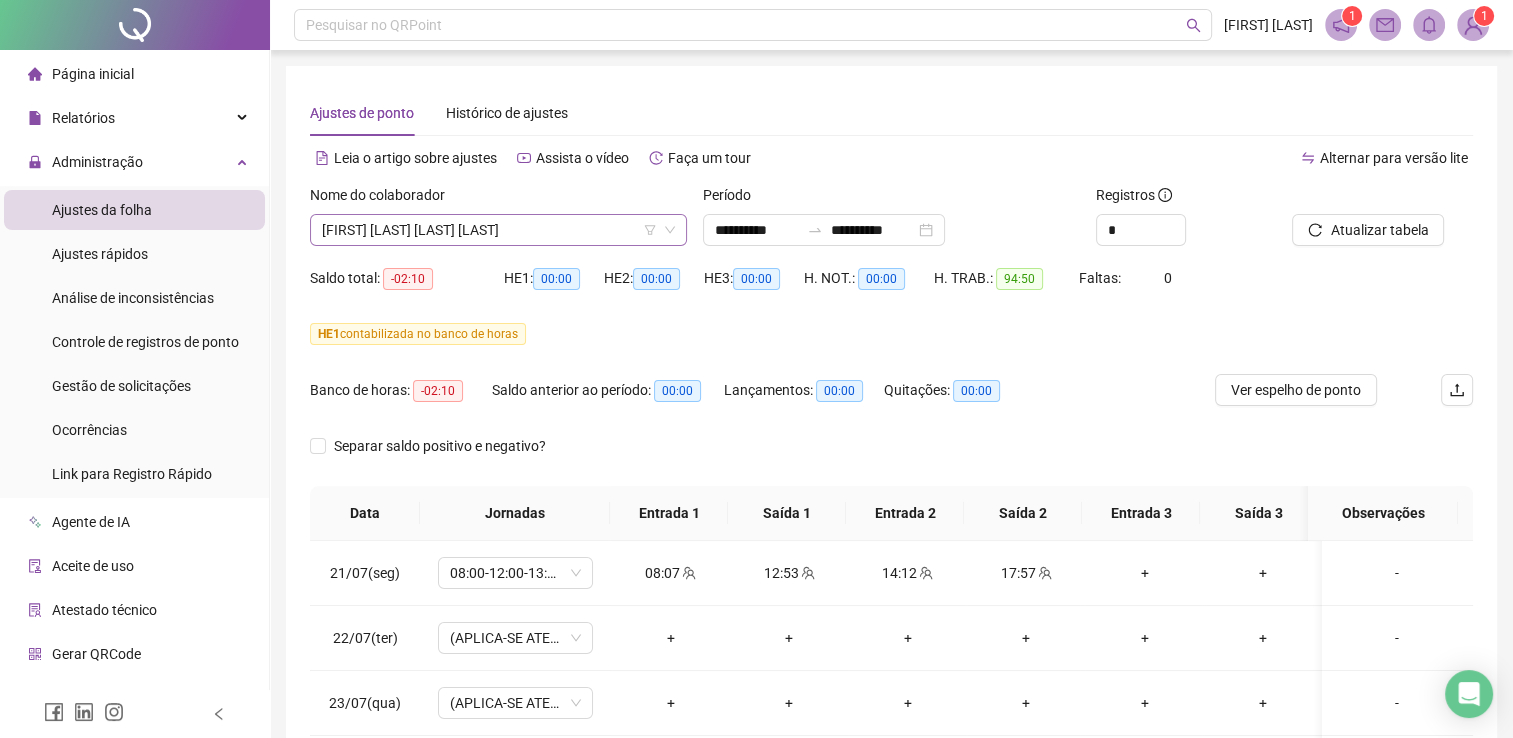 click on "[FIRST] [LAST] [LAST] [LAST]" at bounding box center (498, 230) 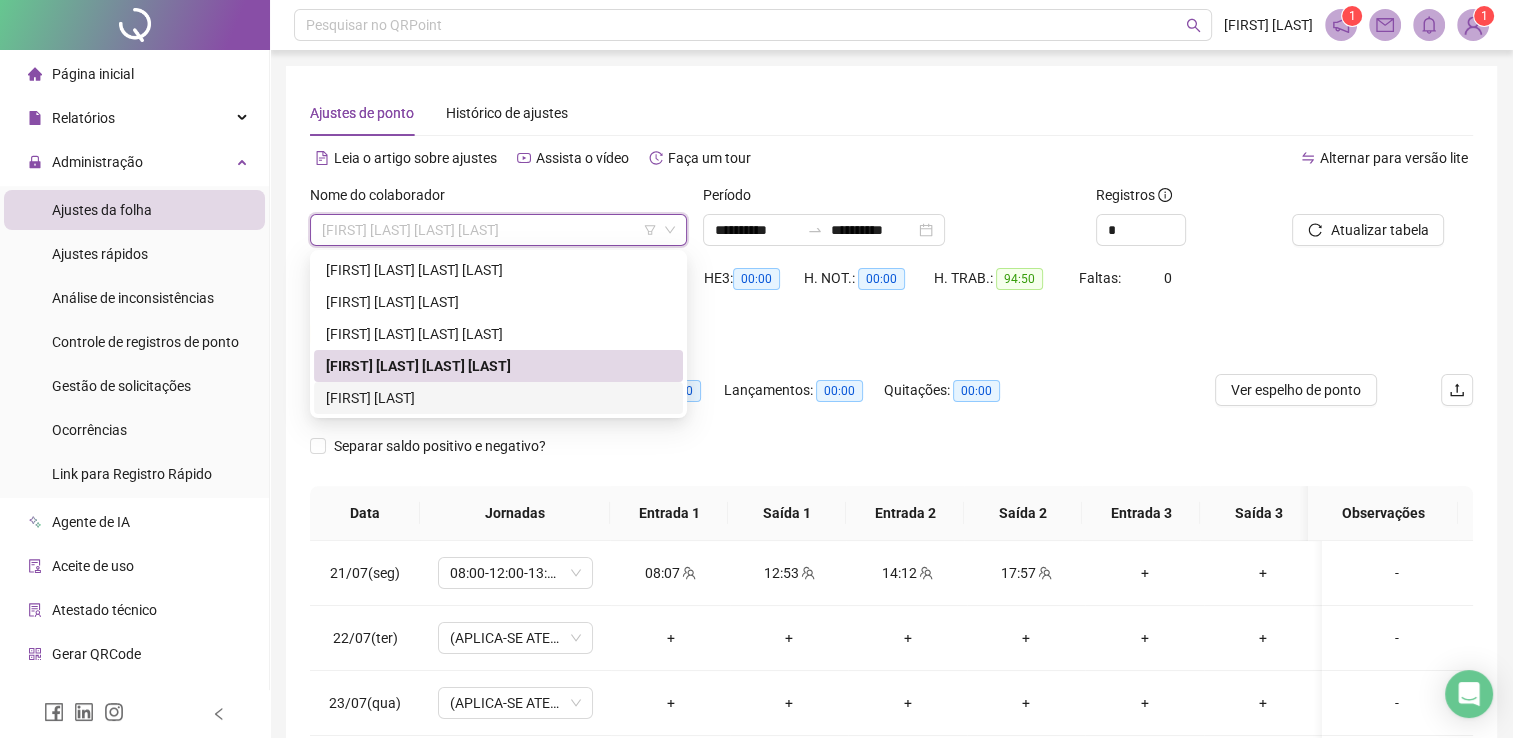 click on "[FIRST] [LAST]" at bounding box center [498, 398] 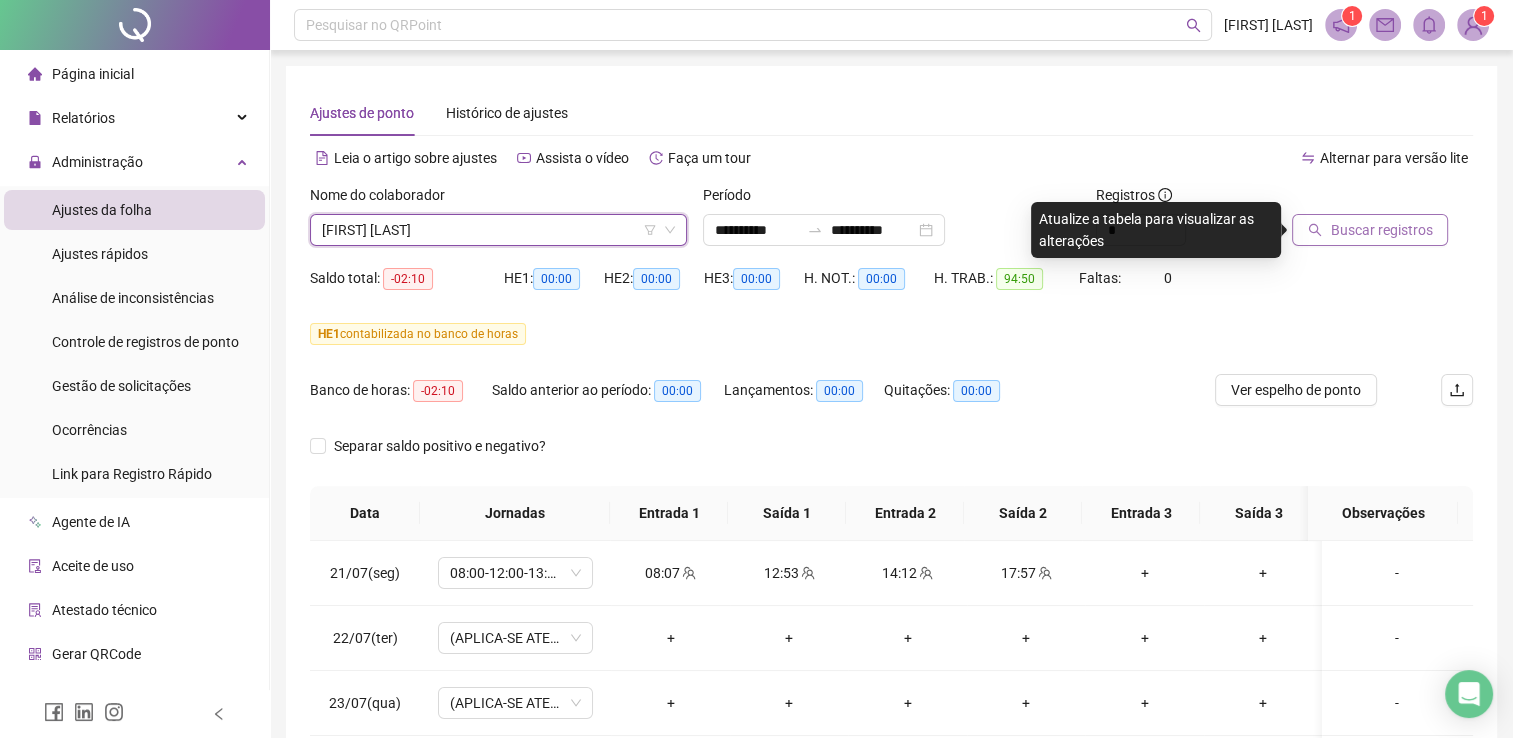 click on "Buscar registros" at bounding box center (1381, 230) 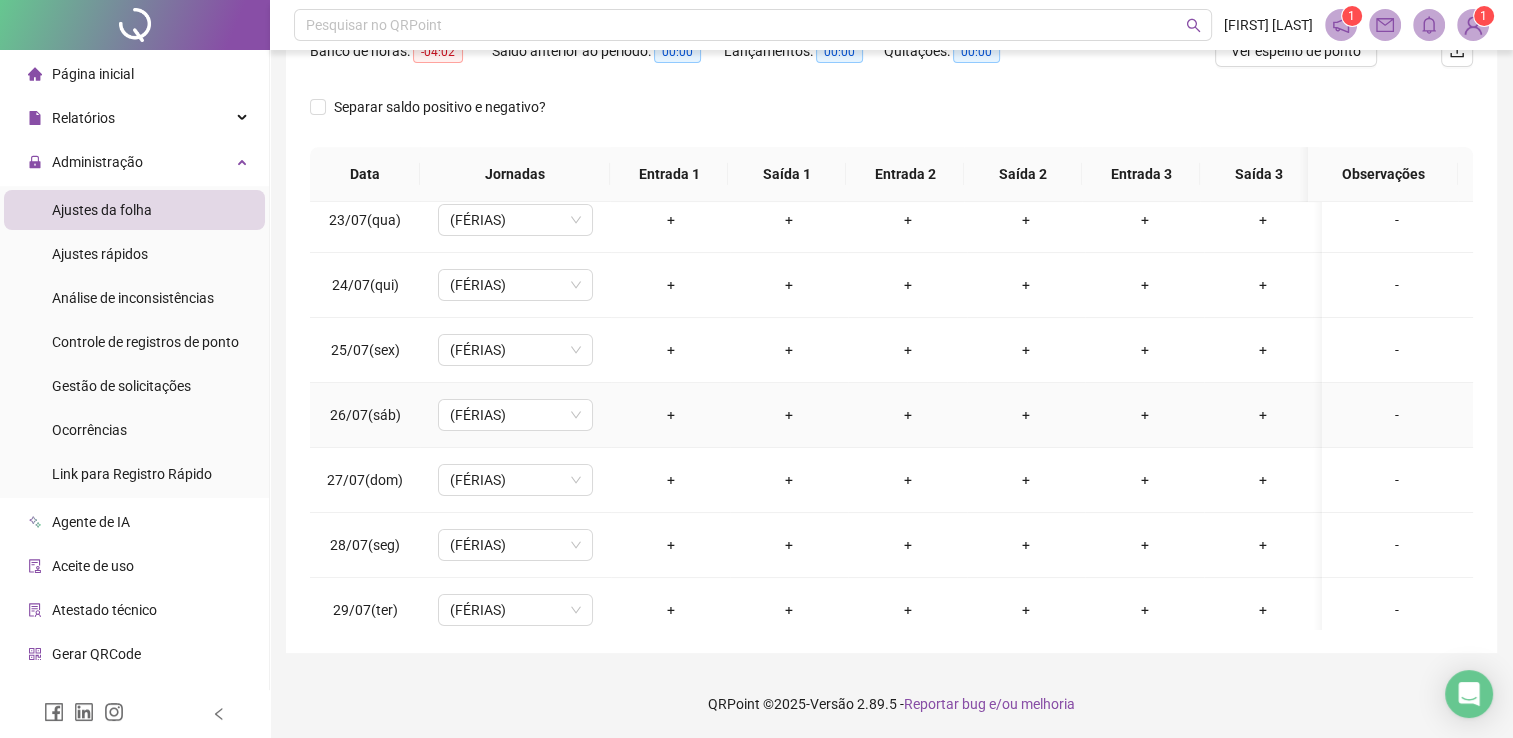 scroll, scrollTop: 8, scrollLeft: 0, axis: vertical 